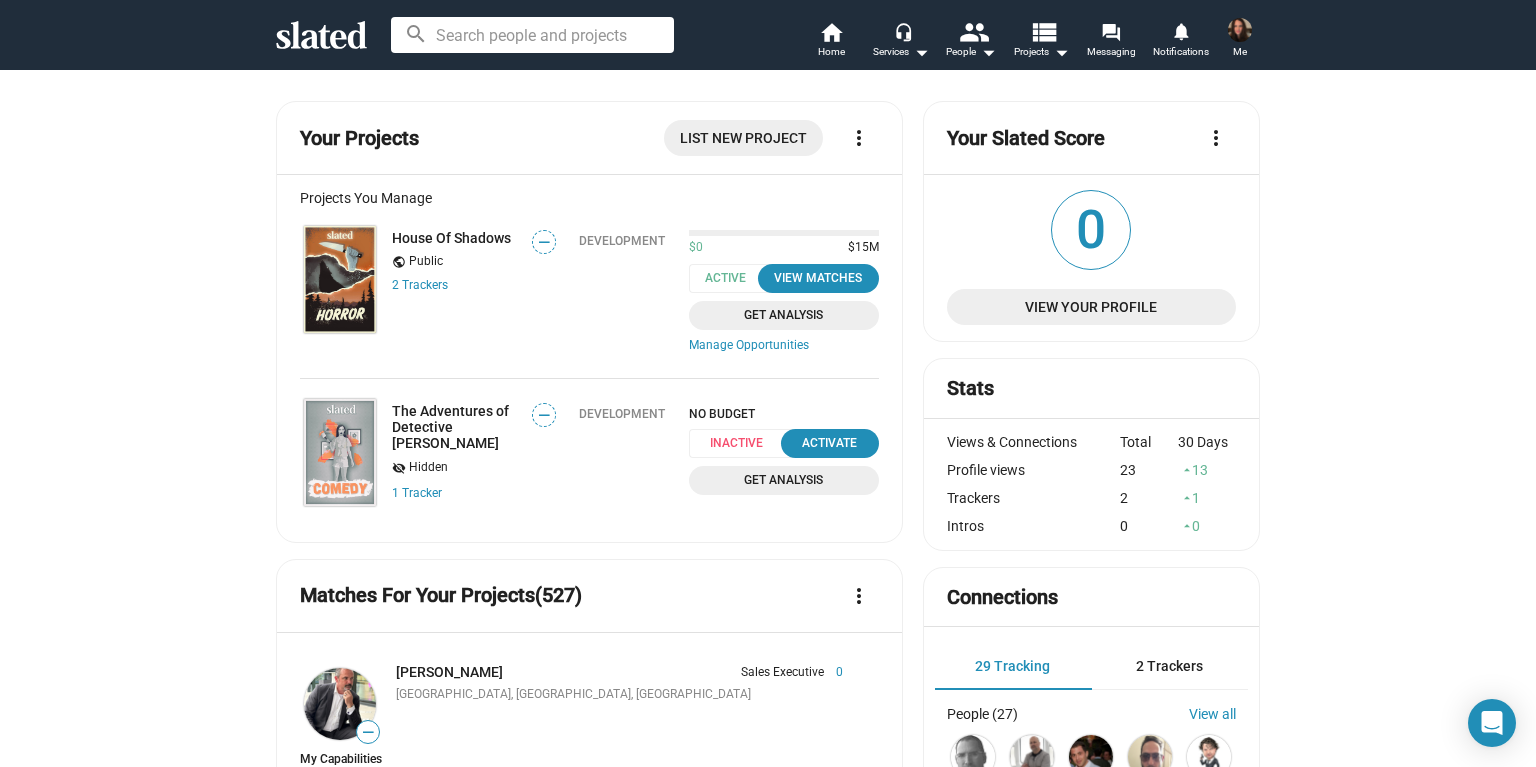 scroll, scrollTop: 0, scrollLeft: 0, axis: both 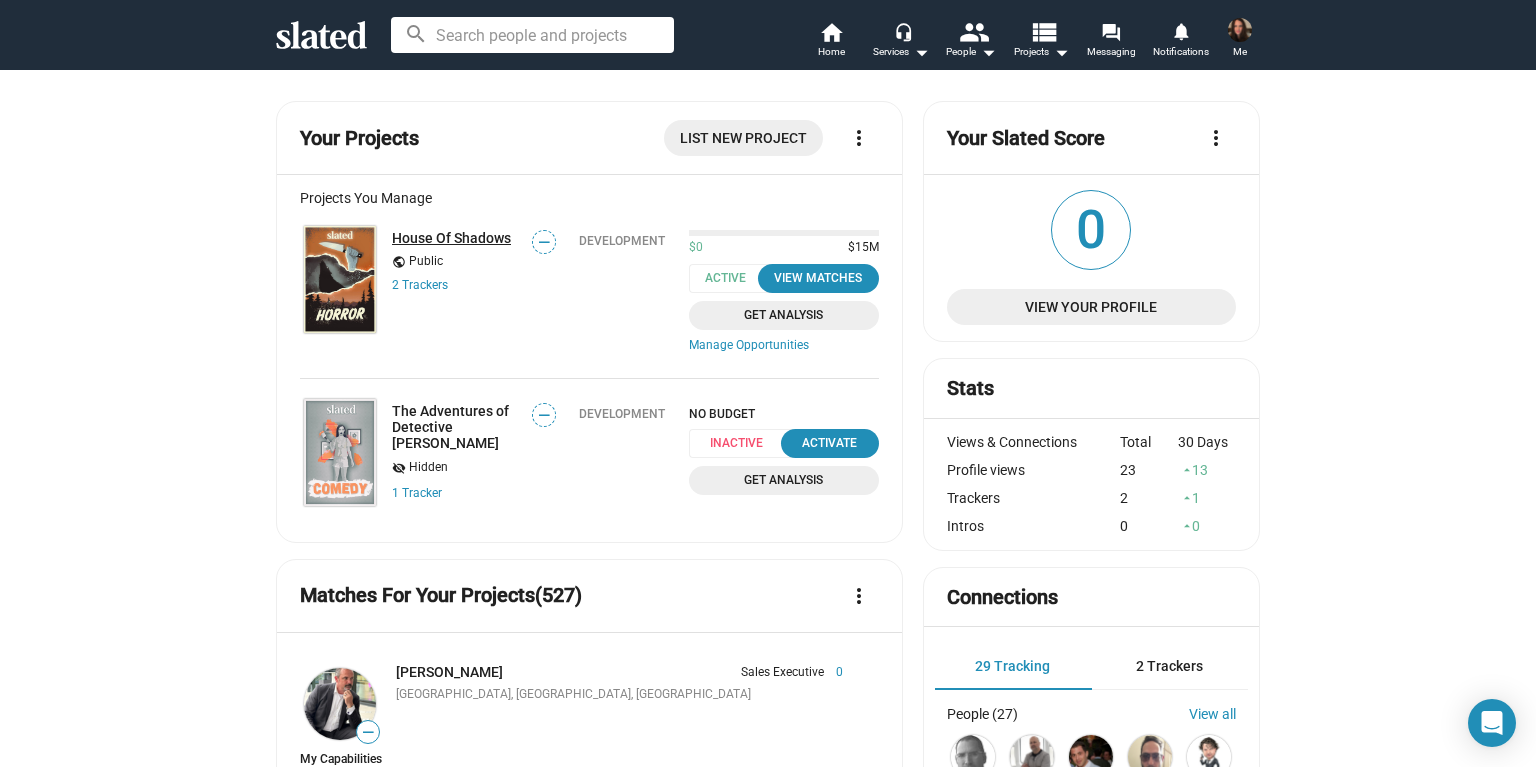 click on "House Of Shadows" 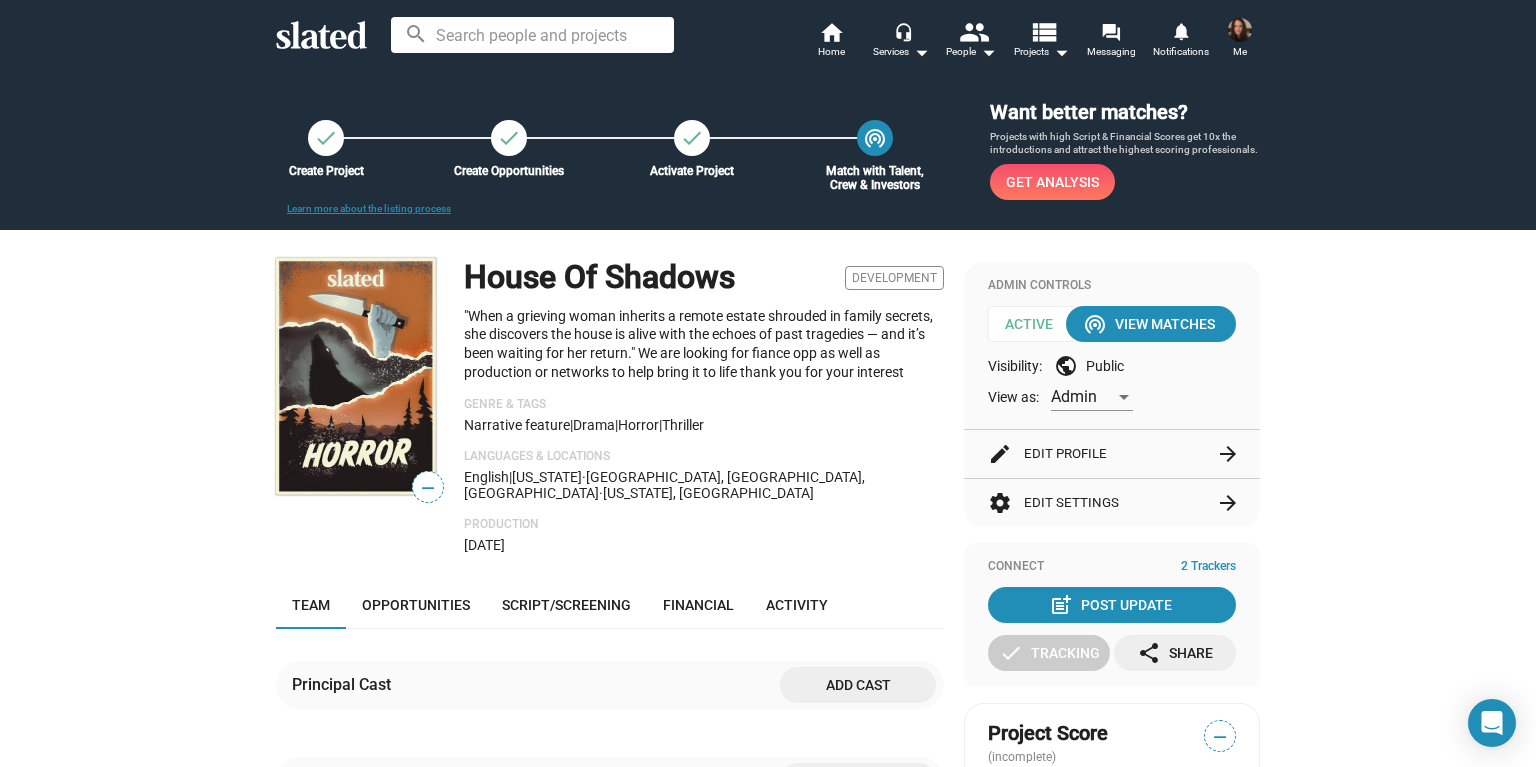 click on "edit  Edit Profile  arrow_forward" 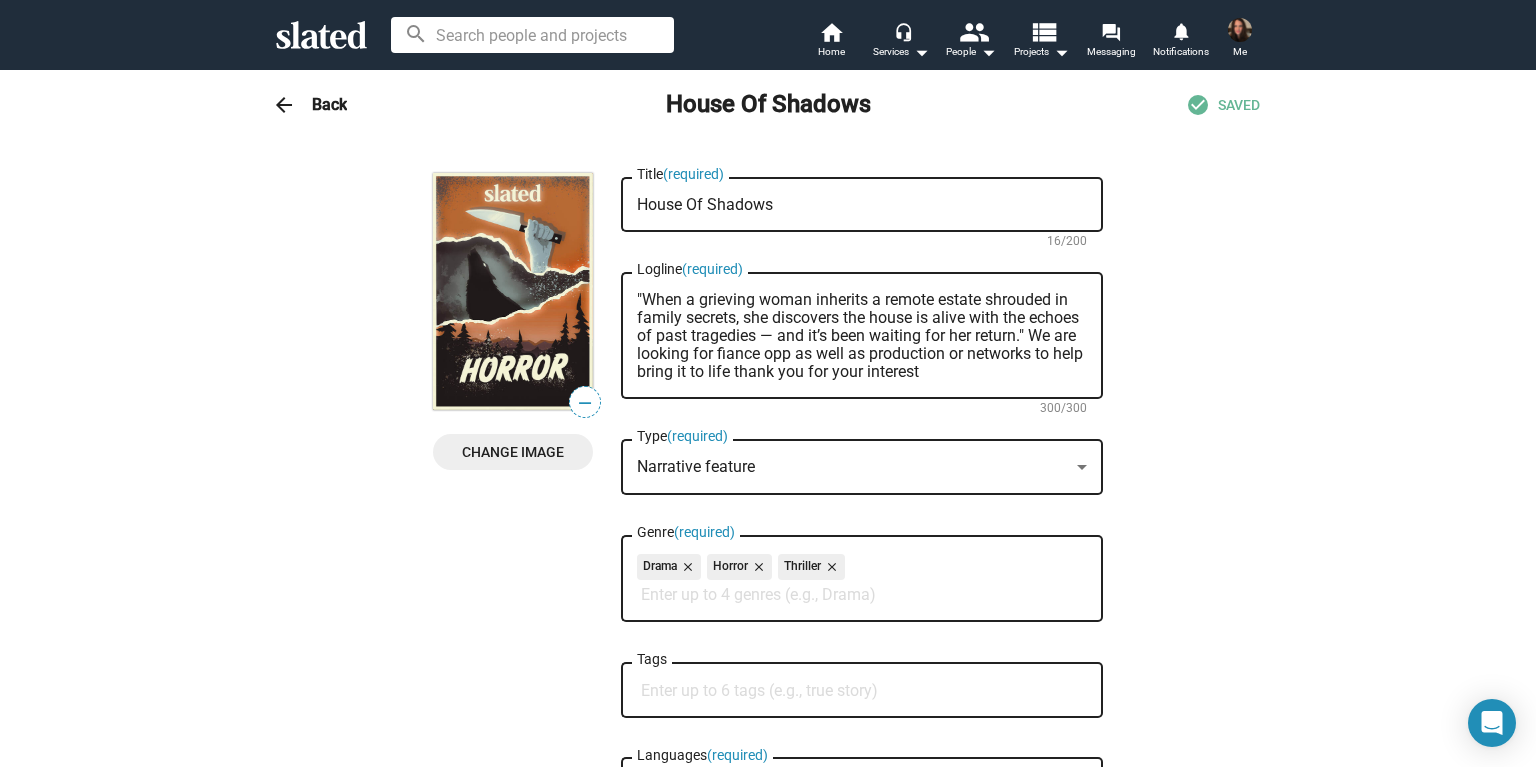 click on "Change Image" at bounding box center [513, 452] 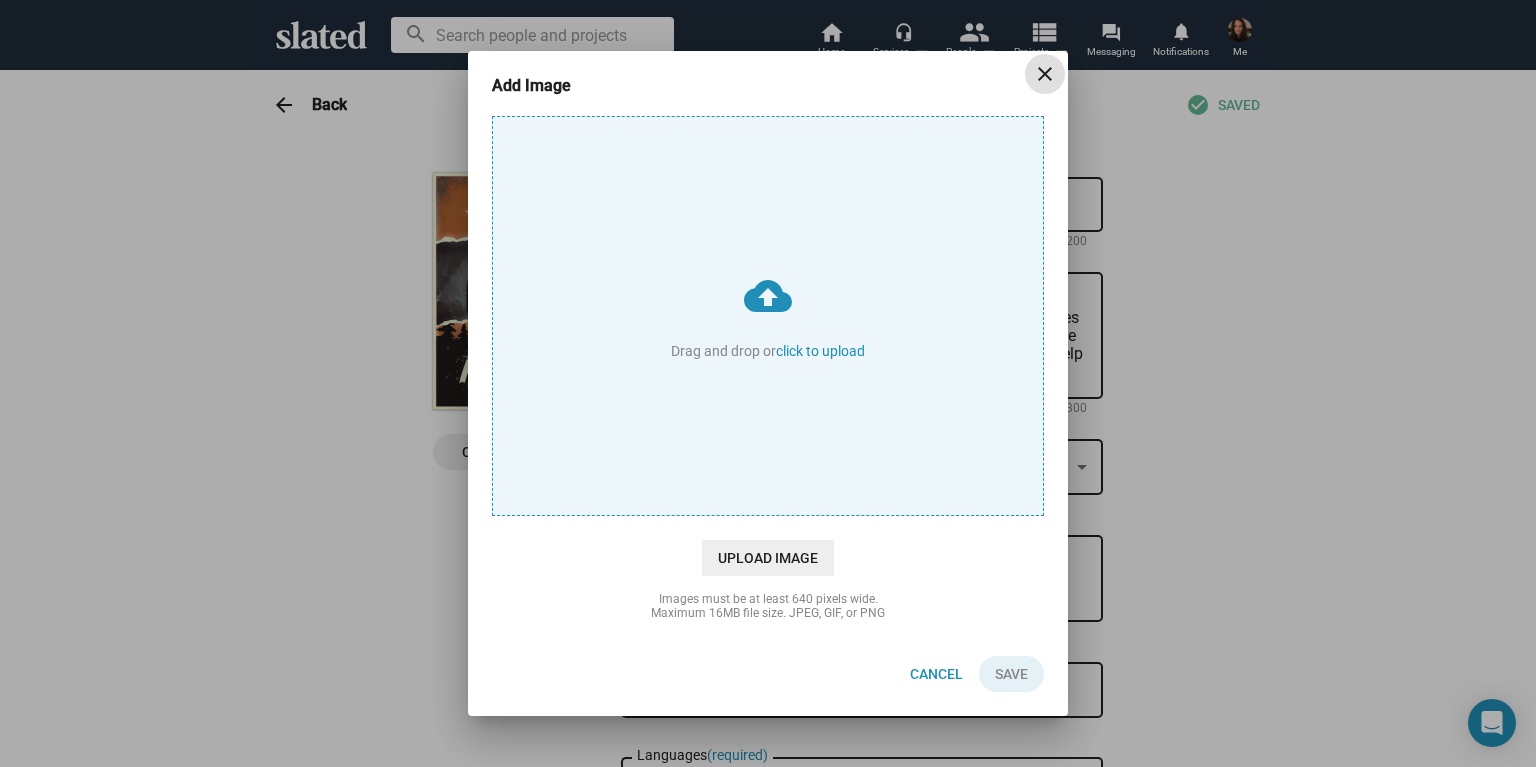 click on "cloud_upload Drag and drop or  click to upload" at bounding box center (768, 316) 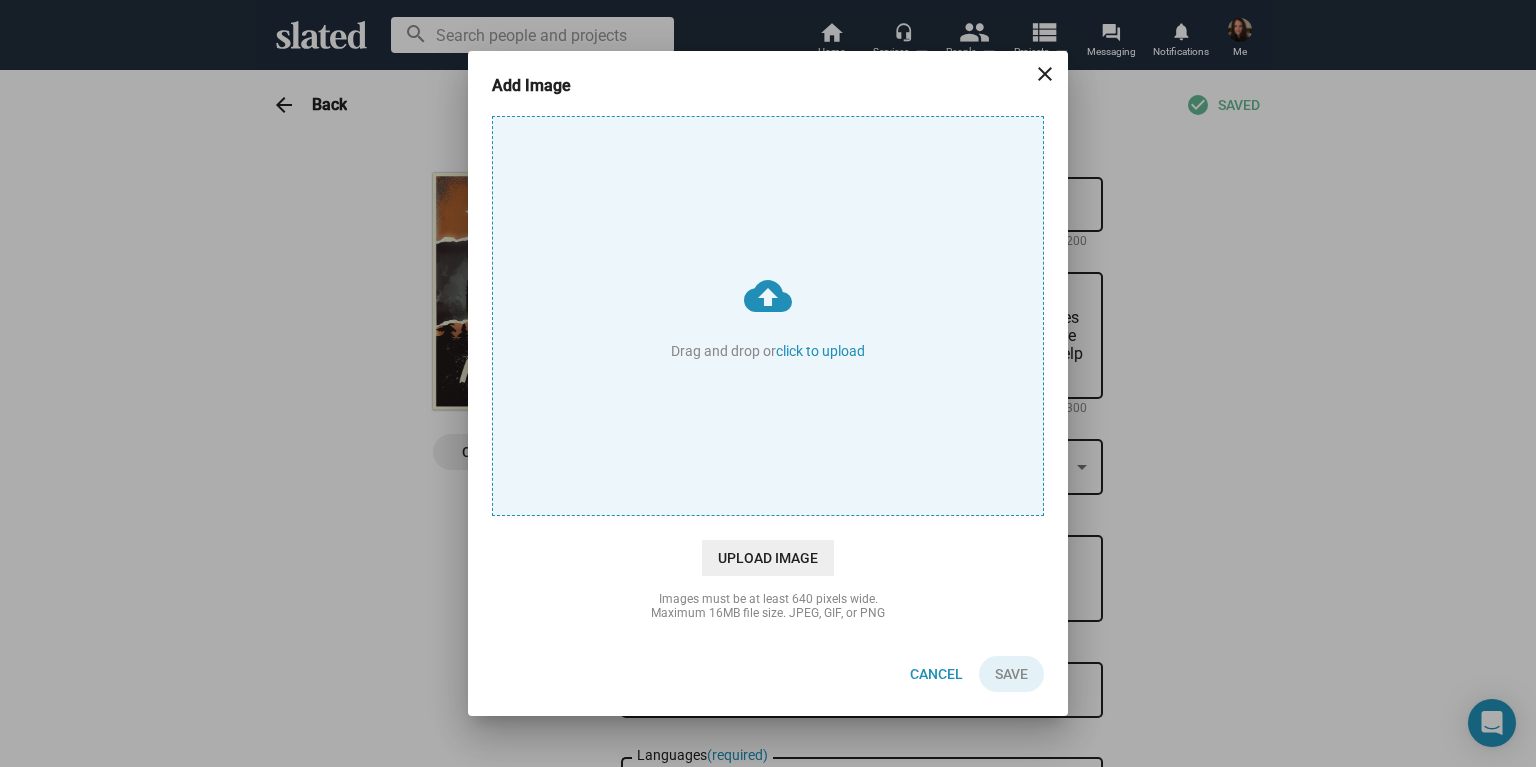 type on "C:\fakepath\Poster 1.jpg" 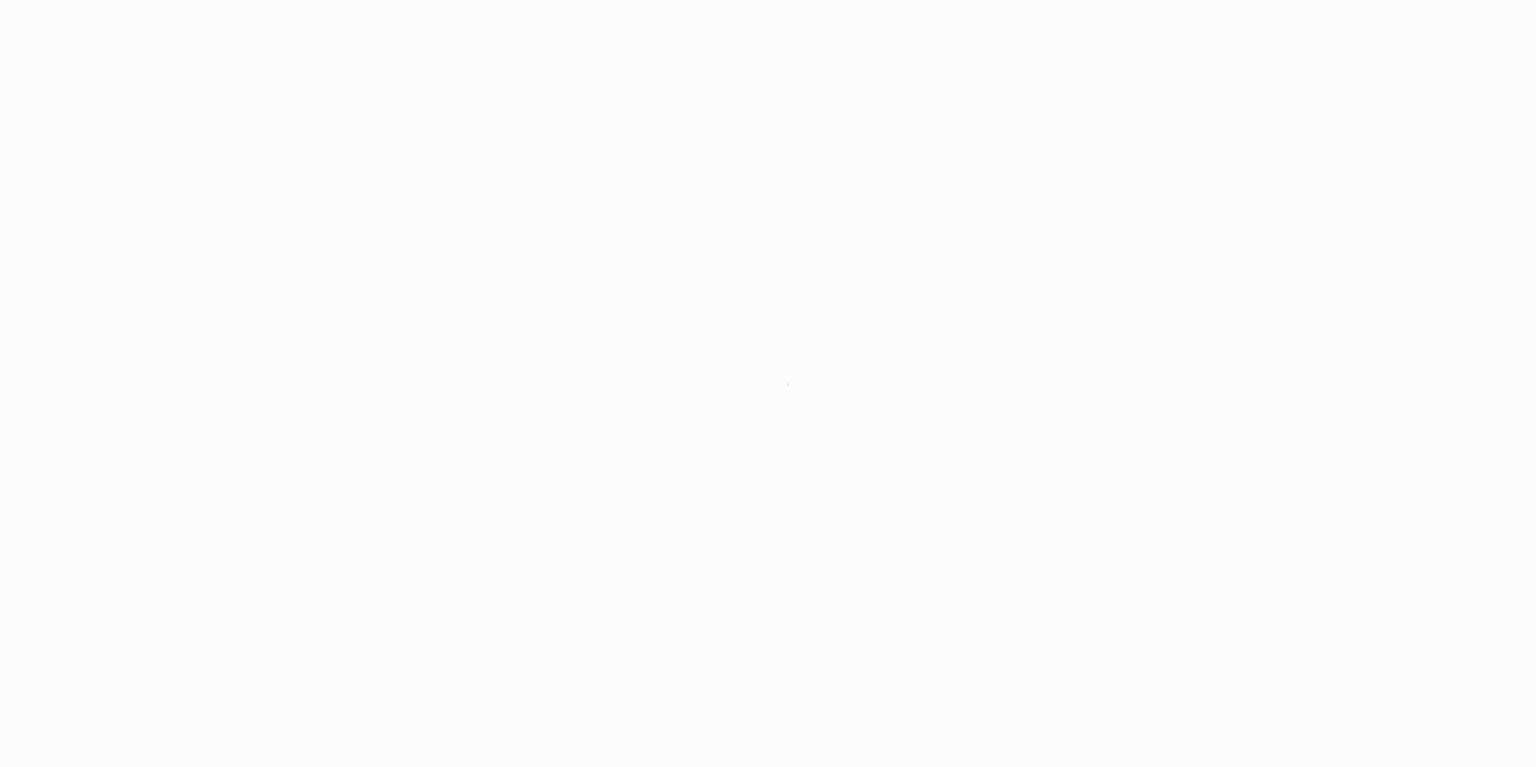 scroll, scrollTop: 0, scrollLeft: 0, axis: both 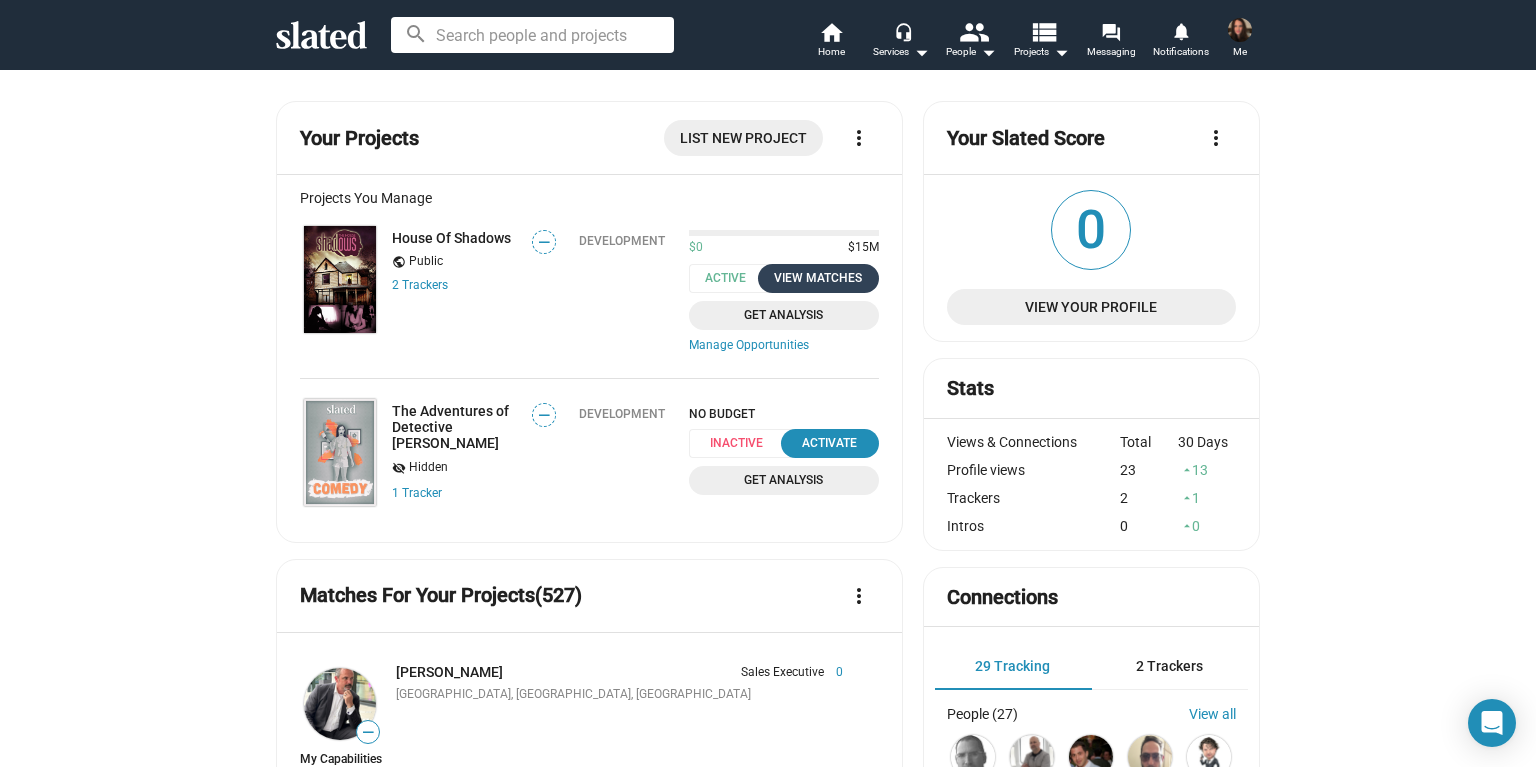 click on "View Matches" 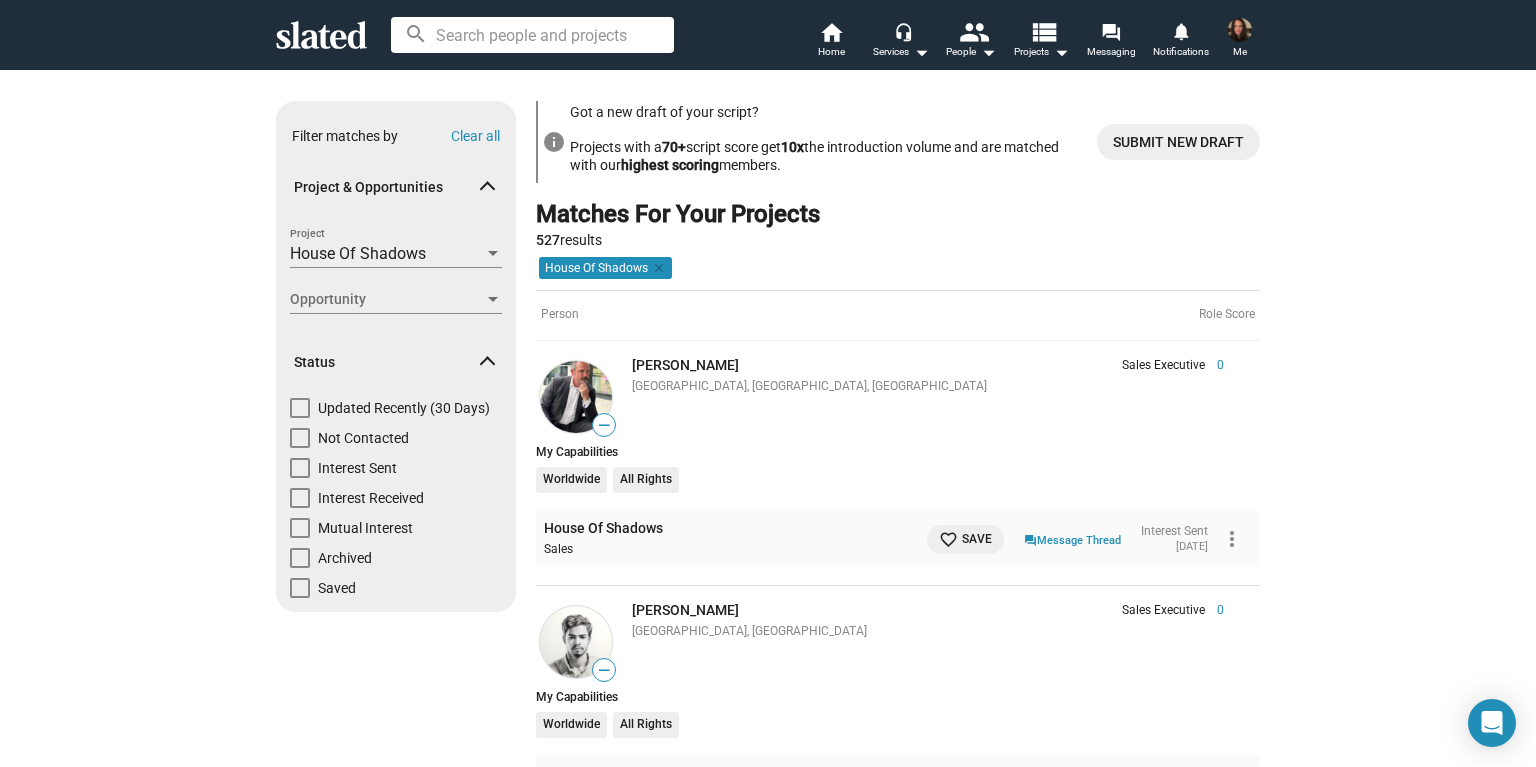 click at bounding box center [300, 438] 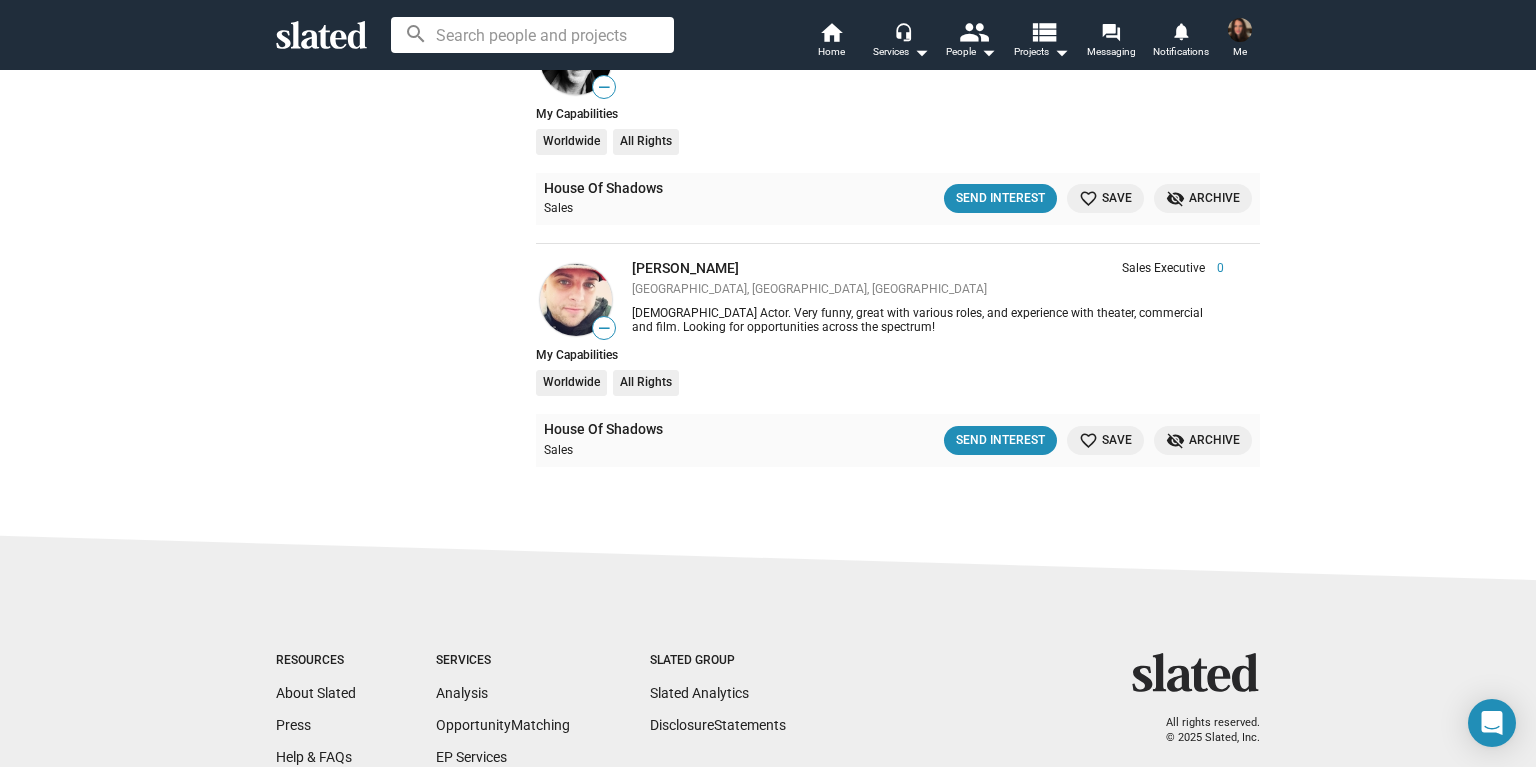 scroll, scrollTop: 4275, scrollLeft: 0, axis: vertical 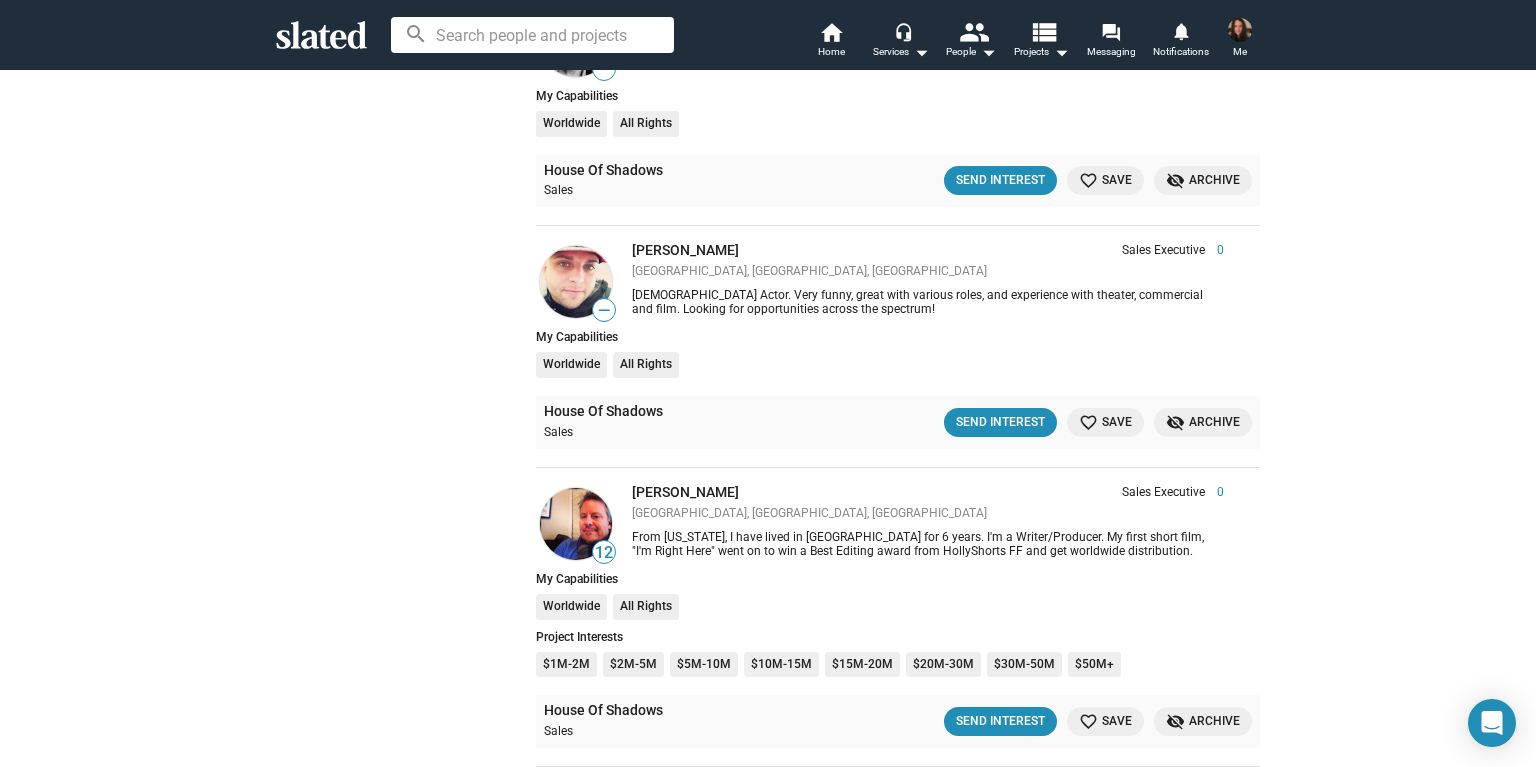 click on "Show filters Filter matches by Clear all Project & Opportunities House Of Shadows Project Opportunity Opportunity Status   Updated Recently (30 Days)   Not Contacted   Interest Sent   Interest Received   Mutual Interest   Archived   Saved" 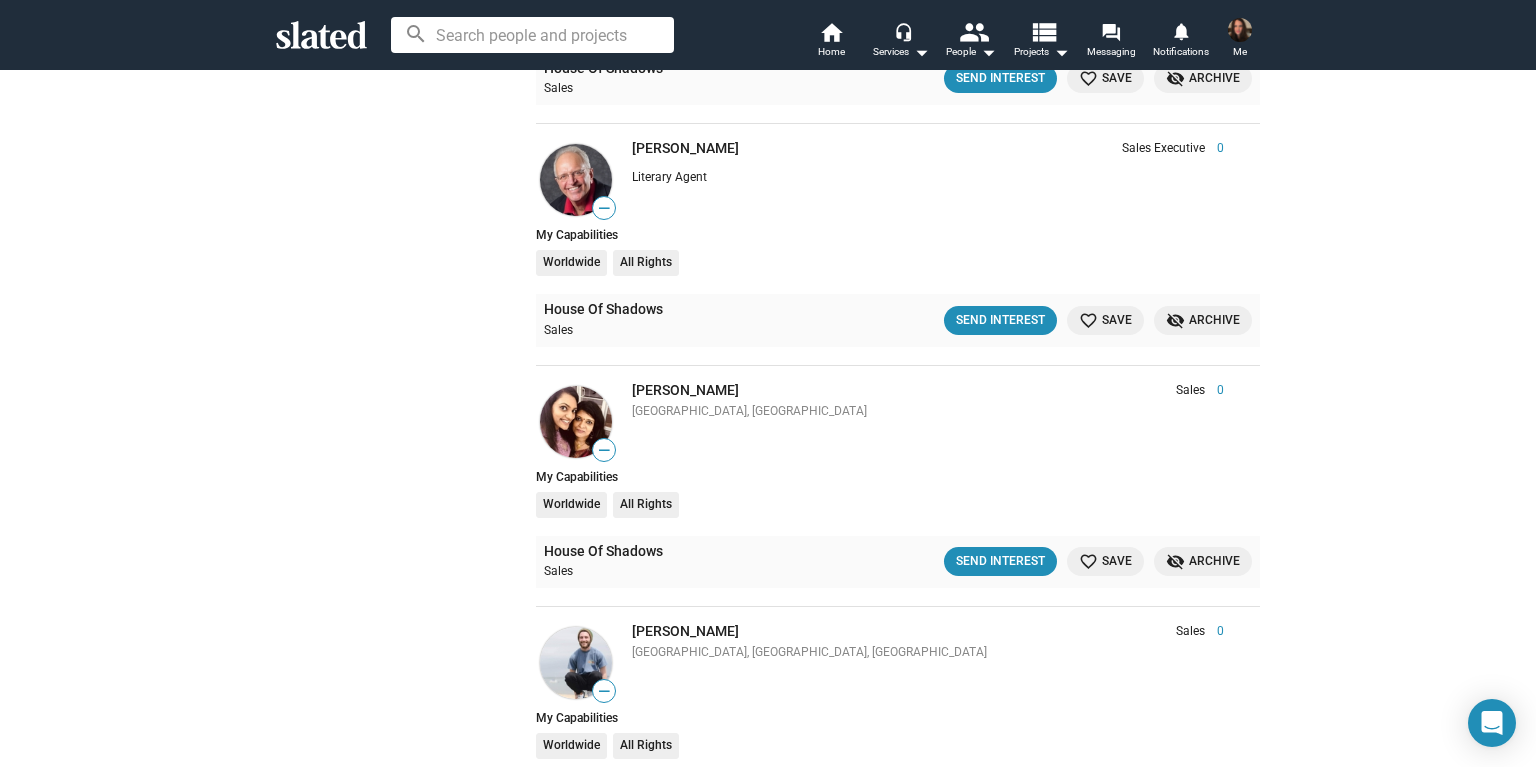 scroll, scrollTop: 7745, scrollLeft: 0, axis: vertical 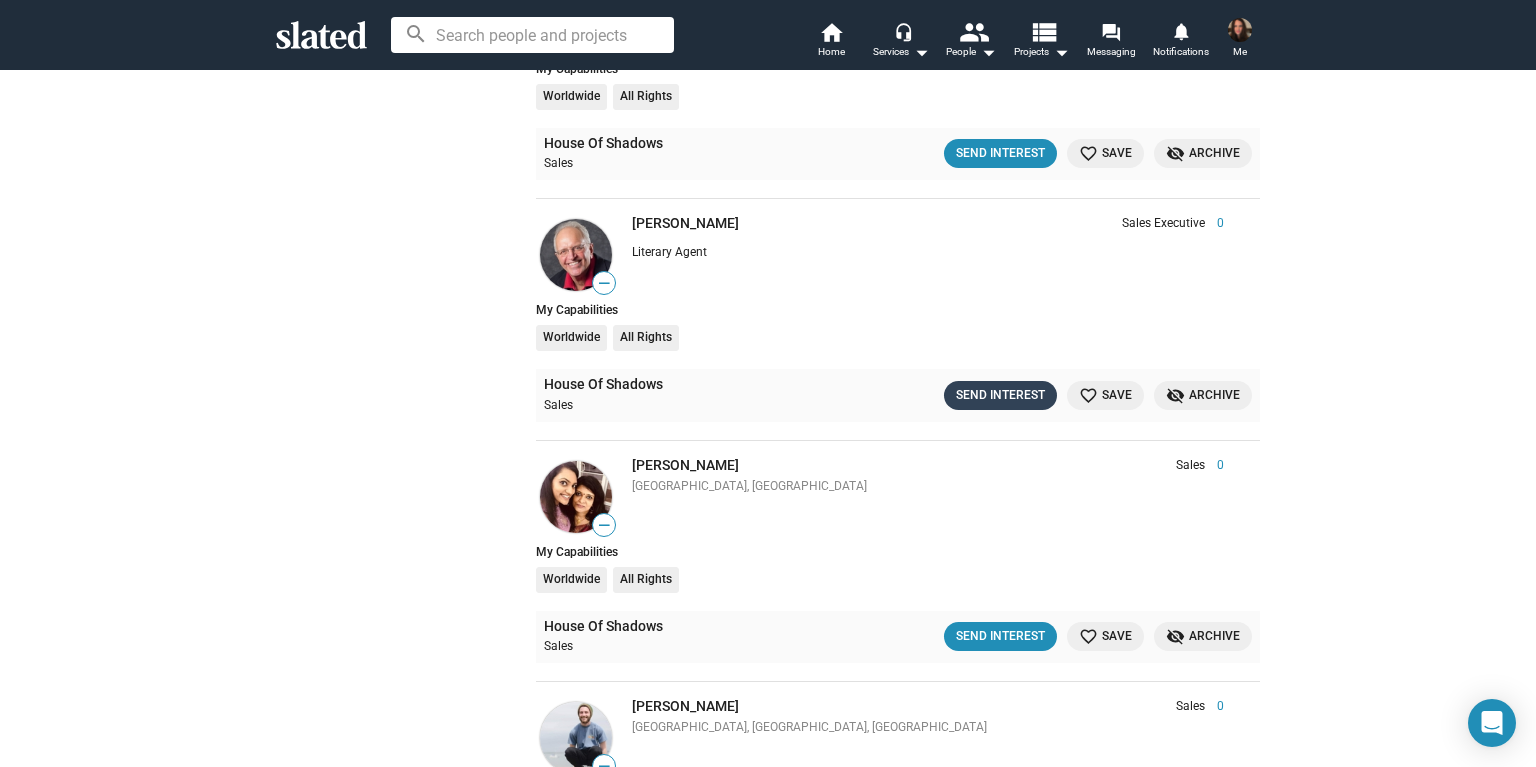 click on "Send Interest" 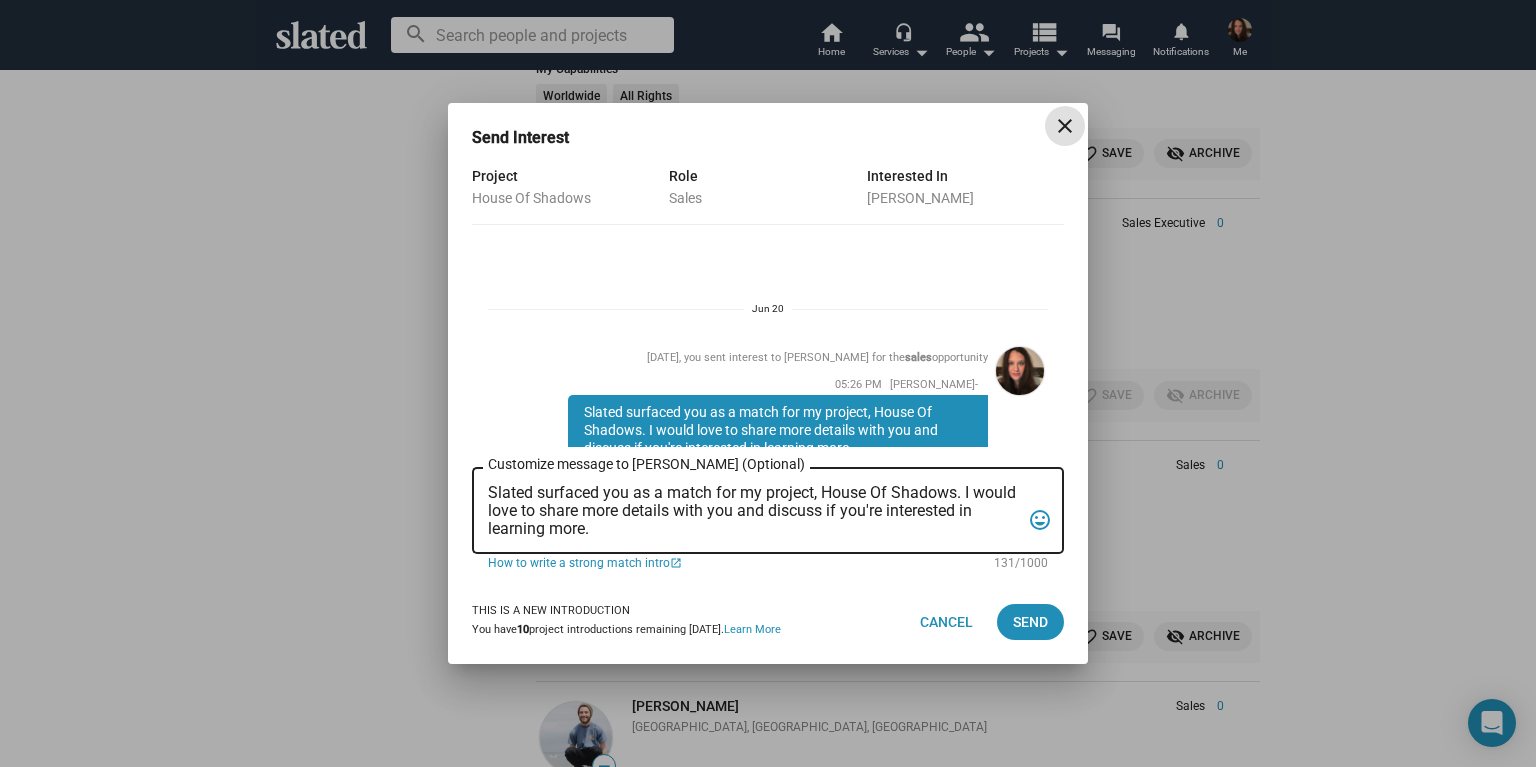 scroll, scrollTop: 88, scrollLeft: 0, axis: vertical 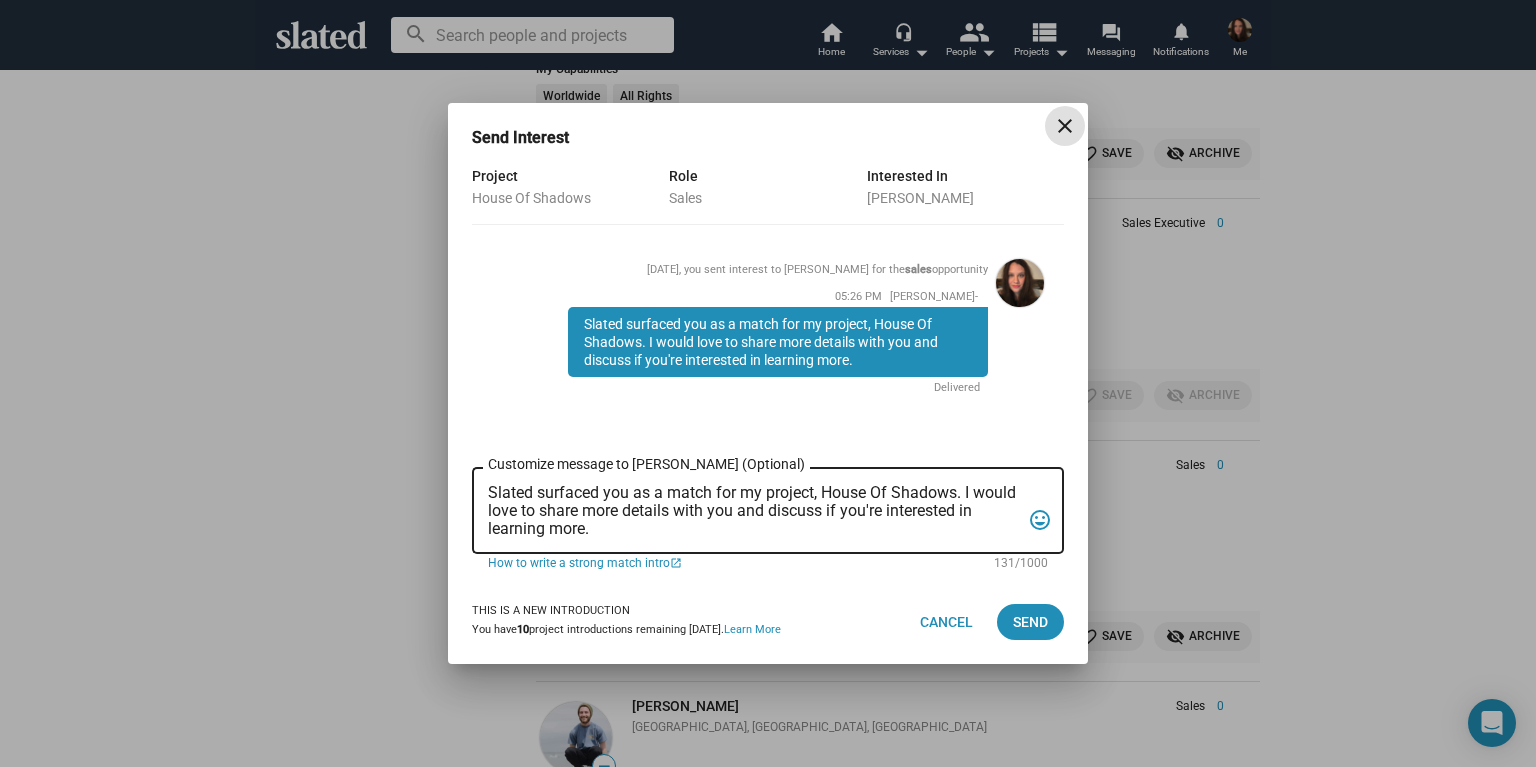 click on "close" at bounding box center (1065, 126) 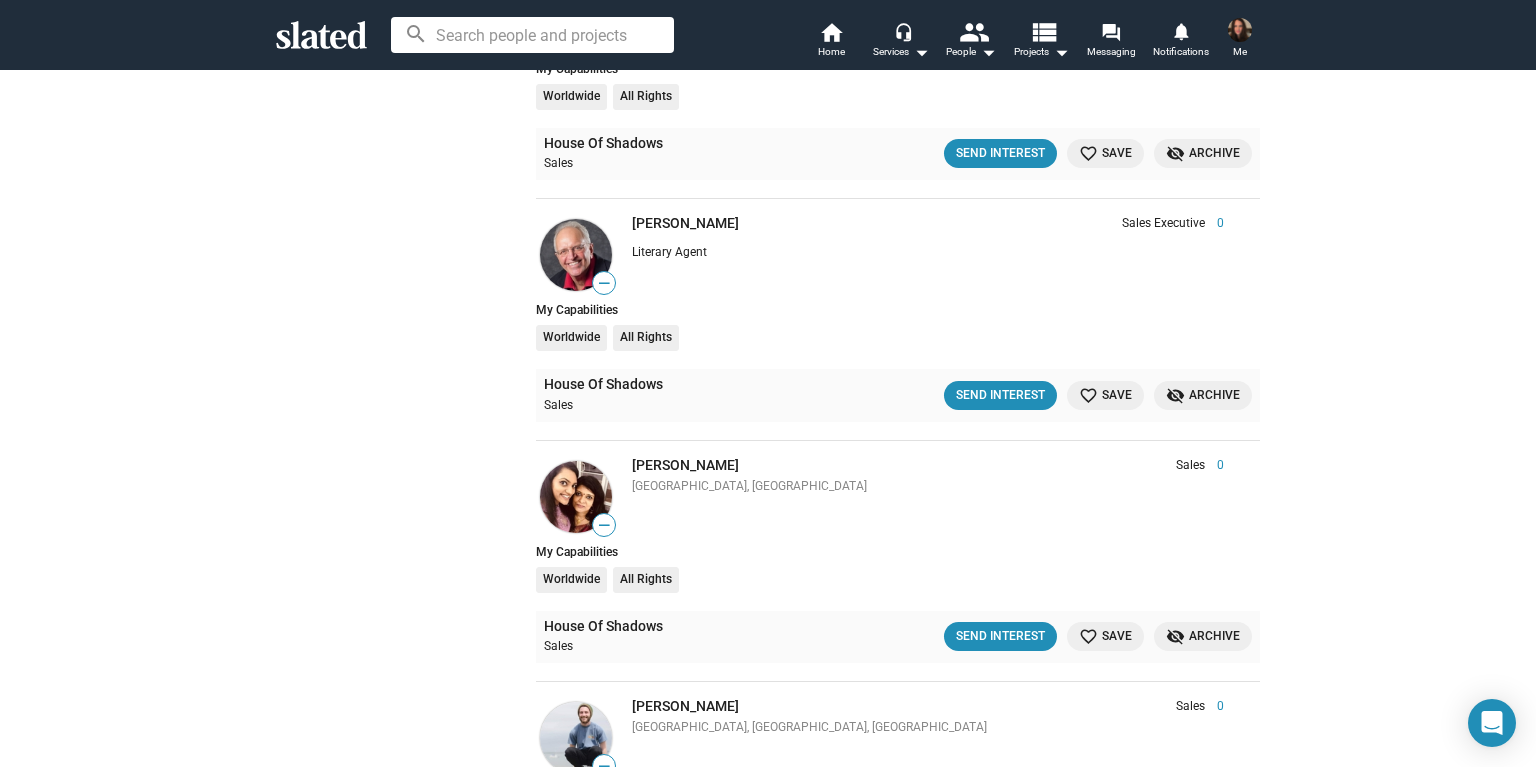 click on "Show filters Filter matches by Clear all Project & Opportunities House Of Shadows Project Opportunity Opportunity Status   Updated Recently (30 Days)   Not Contacted   Interest Sent   Interest Received   Mutual Interest   Archived   Saved info Got a new draft of your script? Projects with a  70+  script score get  10x  the introduction volume and are matched with our  highest scoring  members. Submit new draft Matches For Your Projects 386  results  House Of Shadows   clear  Not Contacted   clear  Person  Role Score — Erik Gonzalez Sales Executive 0 Los Angeles, CA, US Erik, a USC alum, led campaigns for Land of Bad, The Black Demon, and Medieval. A skilled artist and storyteller, he excels in crafting award-winning multi-platform marketing strategies. Sales Executive 0 Erik, a USC alum, led campaigns for Land of Bad, The Black Demon, and Medieval. A skilled artist and storyteller, he excels in crafting award-winning multi-platform marketing strategies. My Capabilities Worldwide All Rights Sales —" 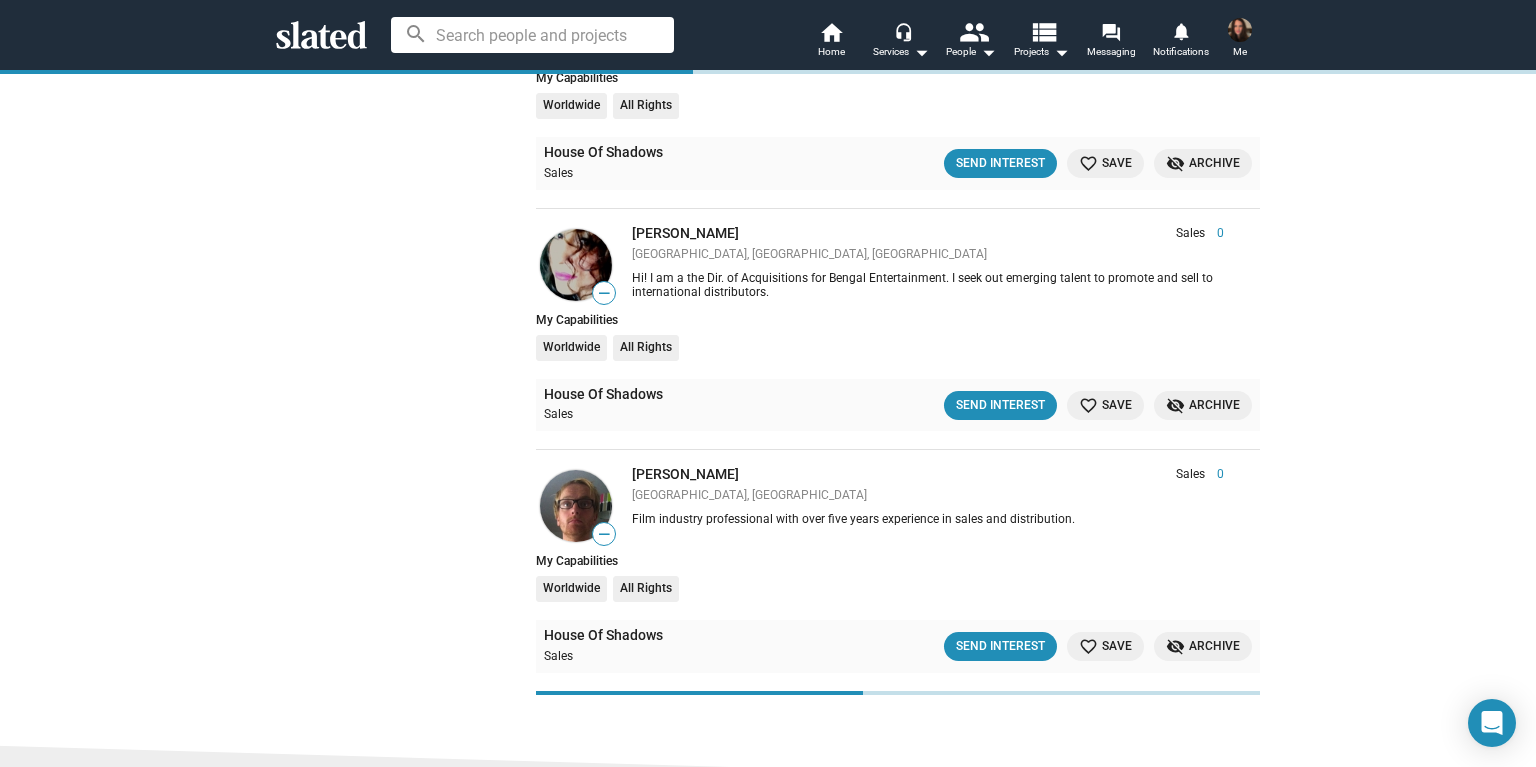 scroll, scrollTop: 8961, scrollLeft: 0, axis: vertical 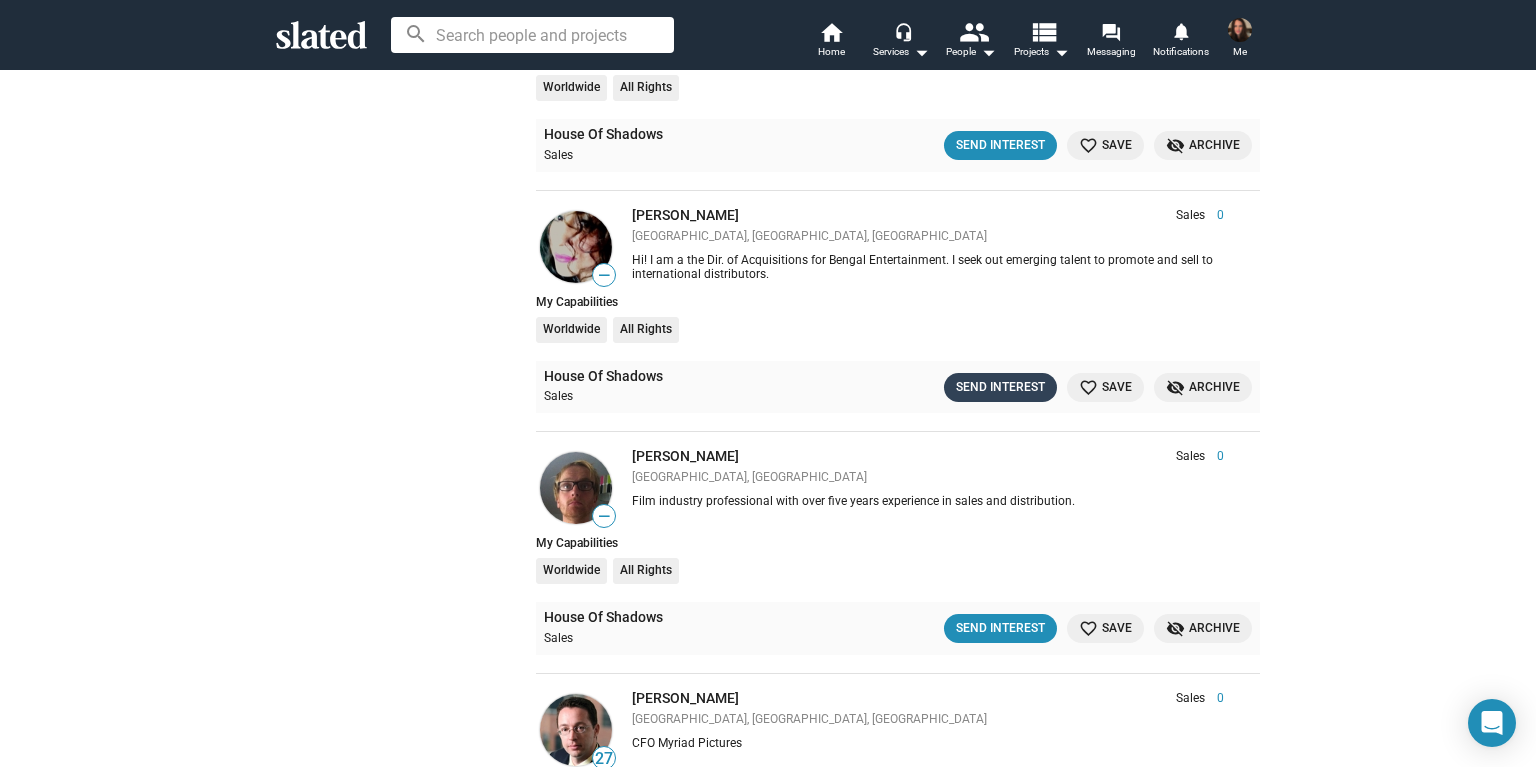 click on "Send Interest" 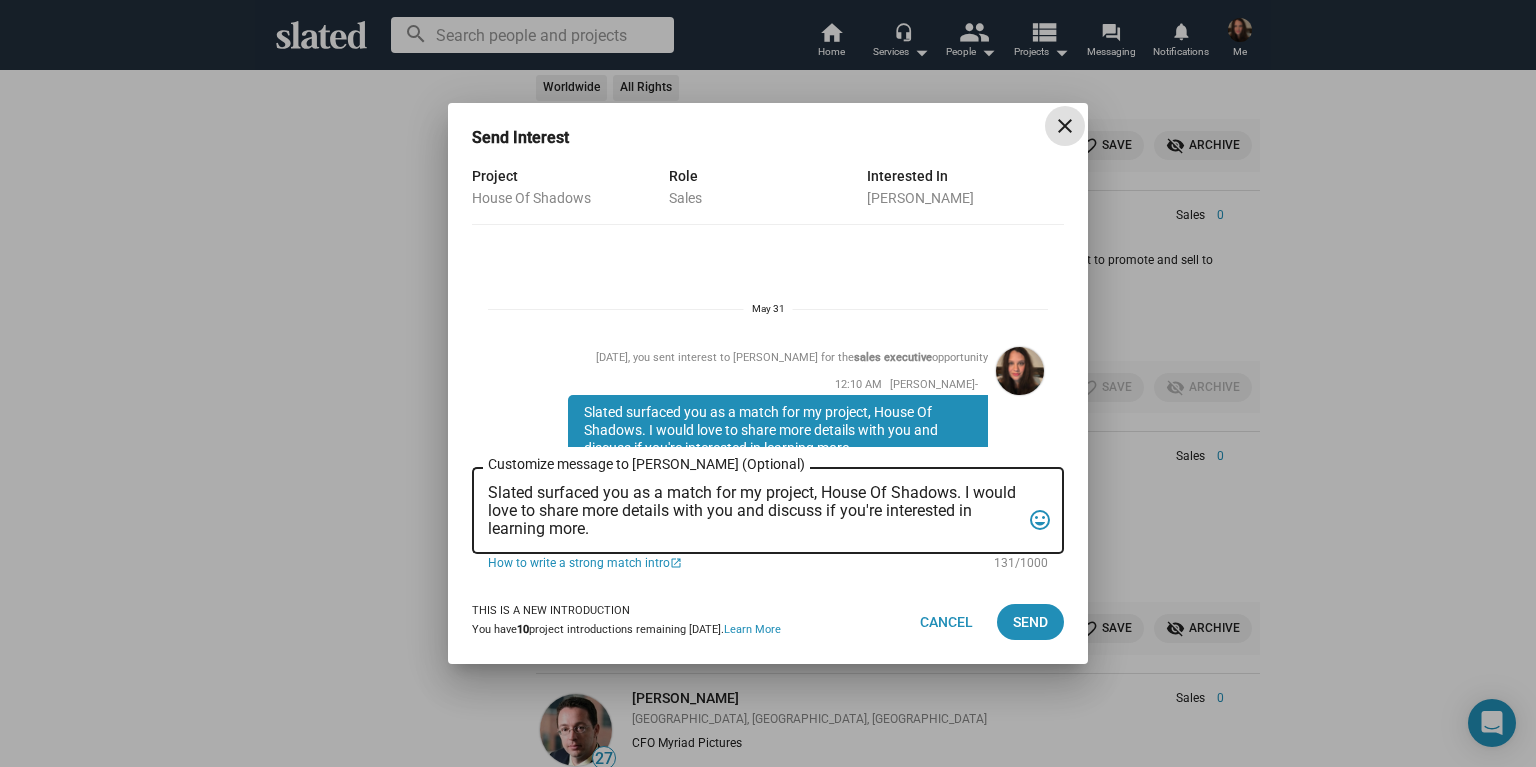 scroll, scrollTop: 88, scrollLeft: 0, axis: vertical 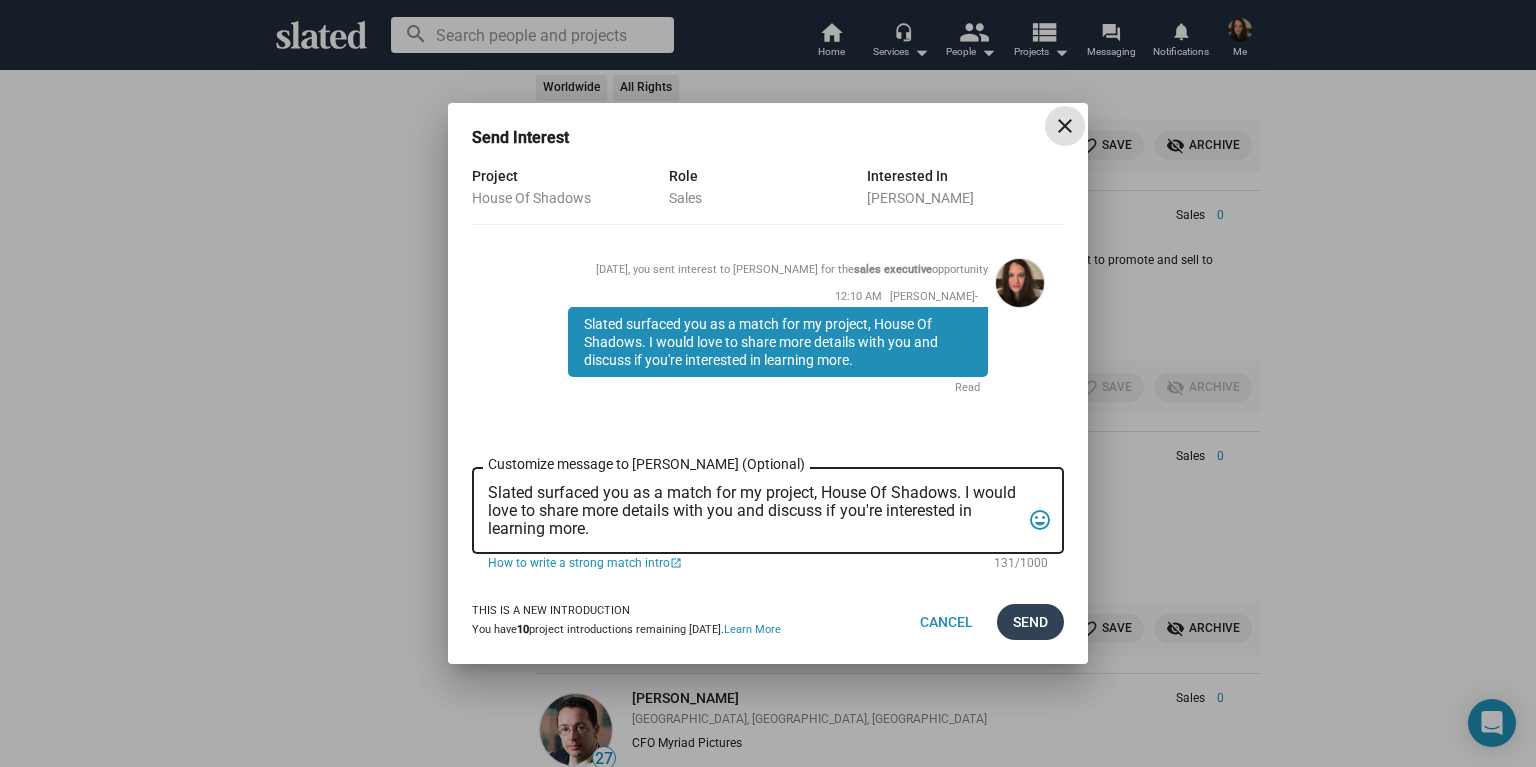 click on "Send" at bounding box center [1030, 622] 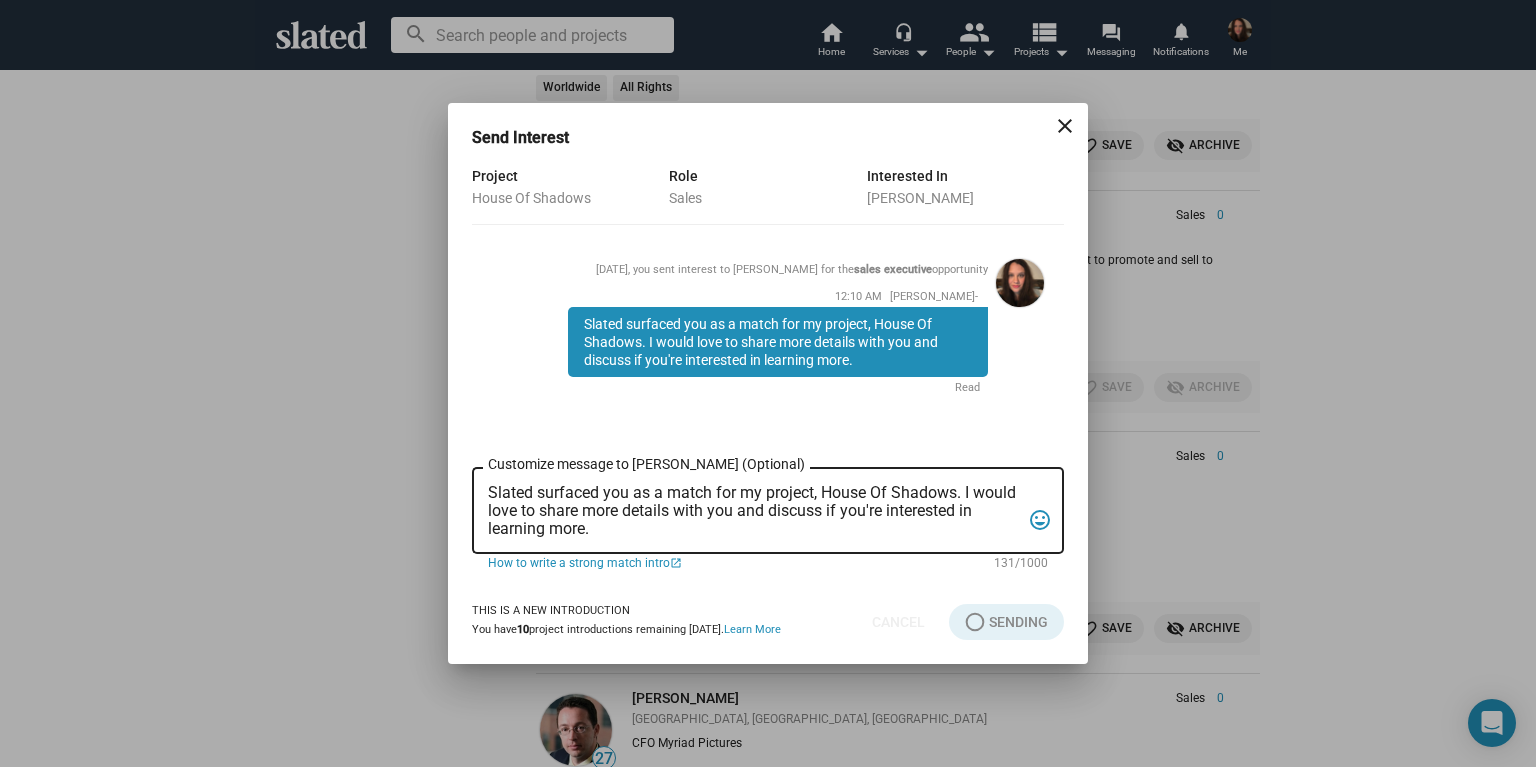click on "Show filters Filter matches by Clear all Project & Opportunities House Of Shadows Project Opportunity Opportunity Status   Updated Recently (30 Days)   Not Contacted   Interest Sent   Interest Received   Mutual Interest   Archived   Saved info Got a new draft of your script? Projects with a  70+  script score get  10x  the introduction volume and are matched with our  highest scoring  members. Submit new draft Matches For Your Projects 386  results  House Of Shadows   clear  Not Contacted   clear  Person  Role Score — Erik Gonzalez Sales Executive 0 Los Angeles, CA, US Erik, a USC alum, led campaigns for Land of Bad, The Black Demon, and Medieval. A skilled artist and storyteller, he excels in crafting award-winning multi-platform marketing strategies. Sales Executive 0 Erik, a USC alum, led campaigns for Land of Bad, The Black Demon, and Medieval. A skilled artist and storyteller, he excels in crafting award-winning multi-platform marketing strategies. My Capabilities Worldwide All Rights Sales —" 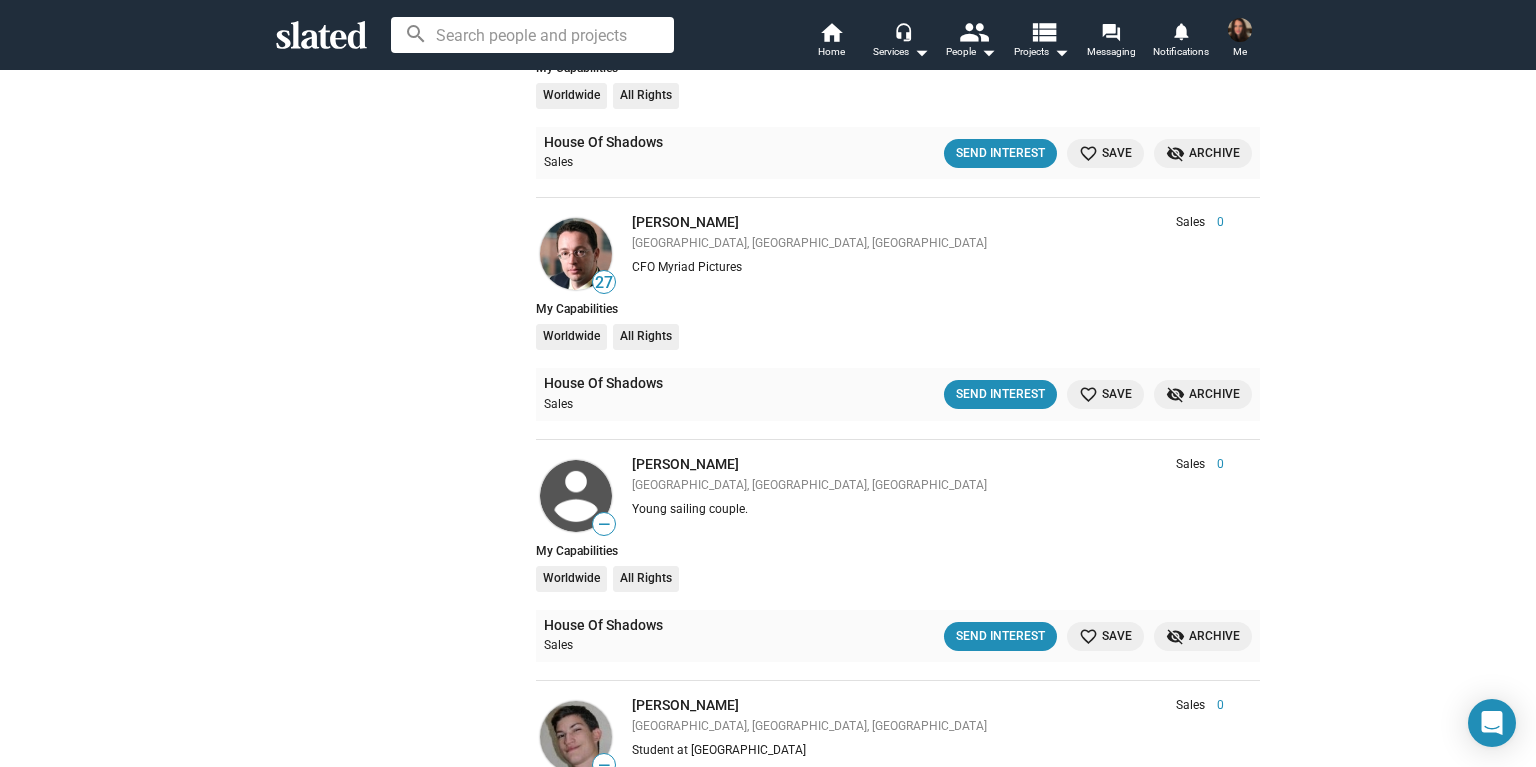 scroll, scrollTop: 9441, scrollLeft: 0, axis: vertical 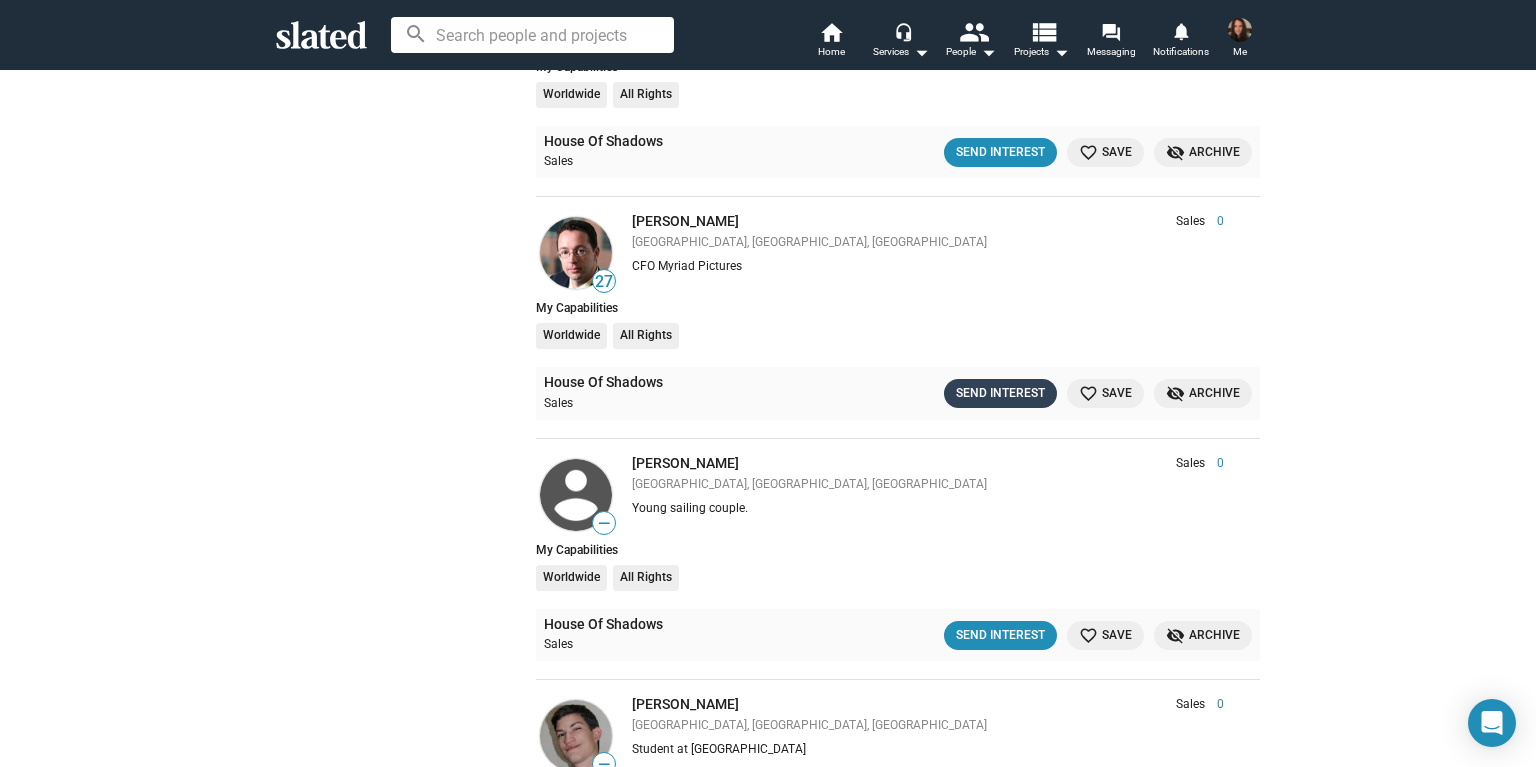click on "Send Interest" 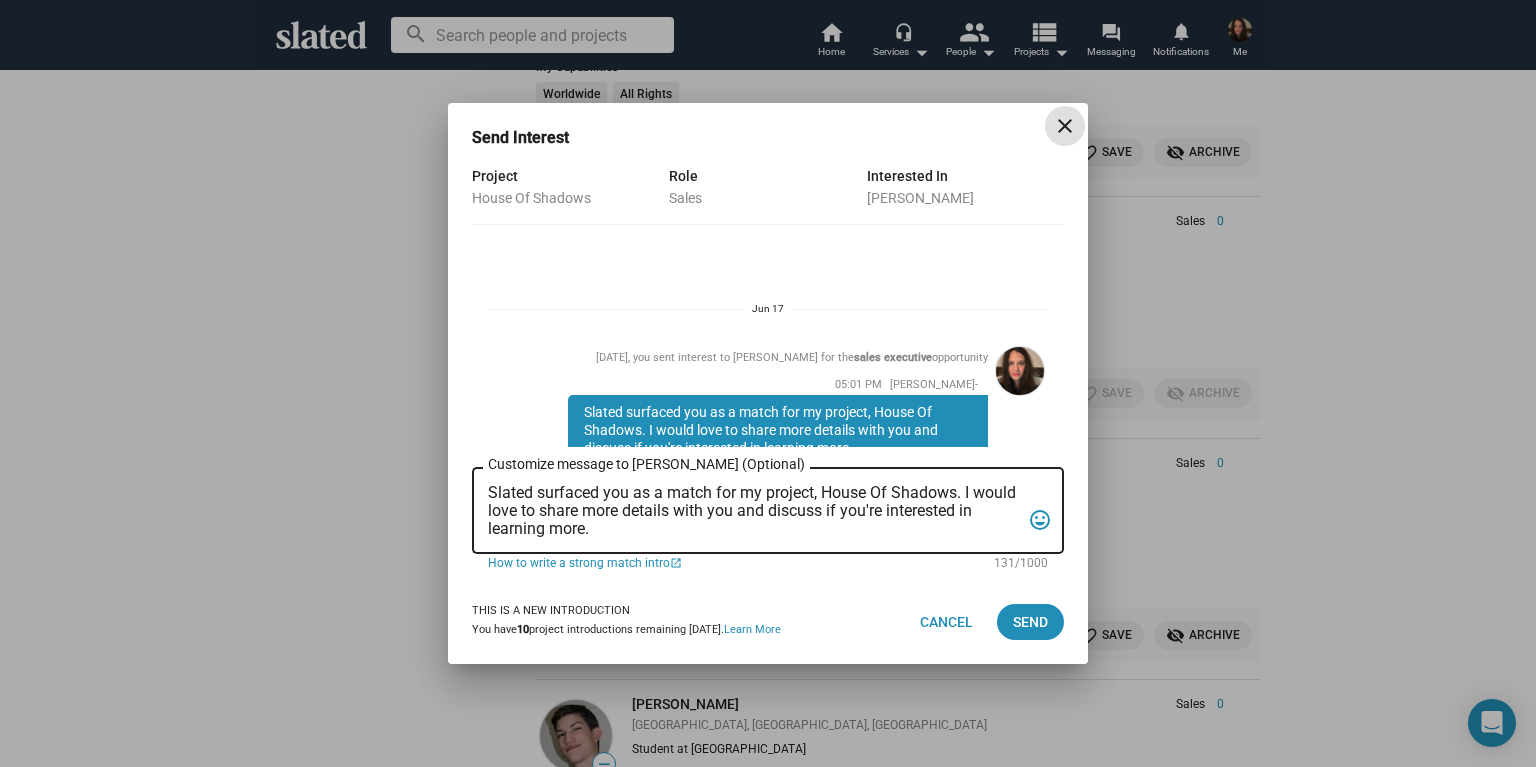 scroll, scrollTop: 88, scrollLeft: 0, axis: vertical 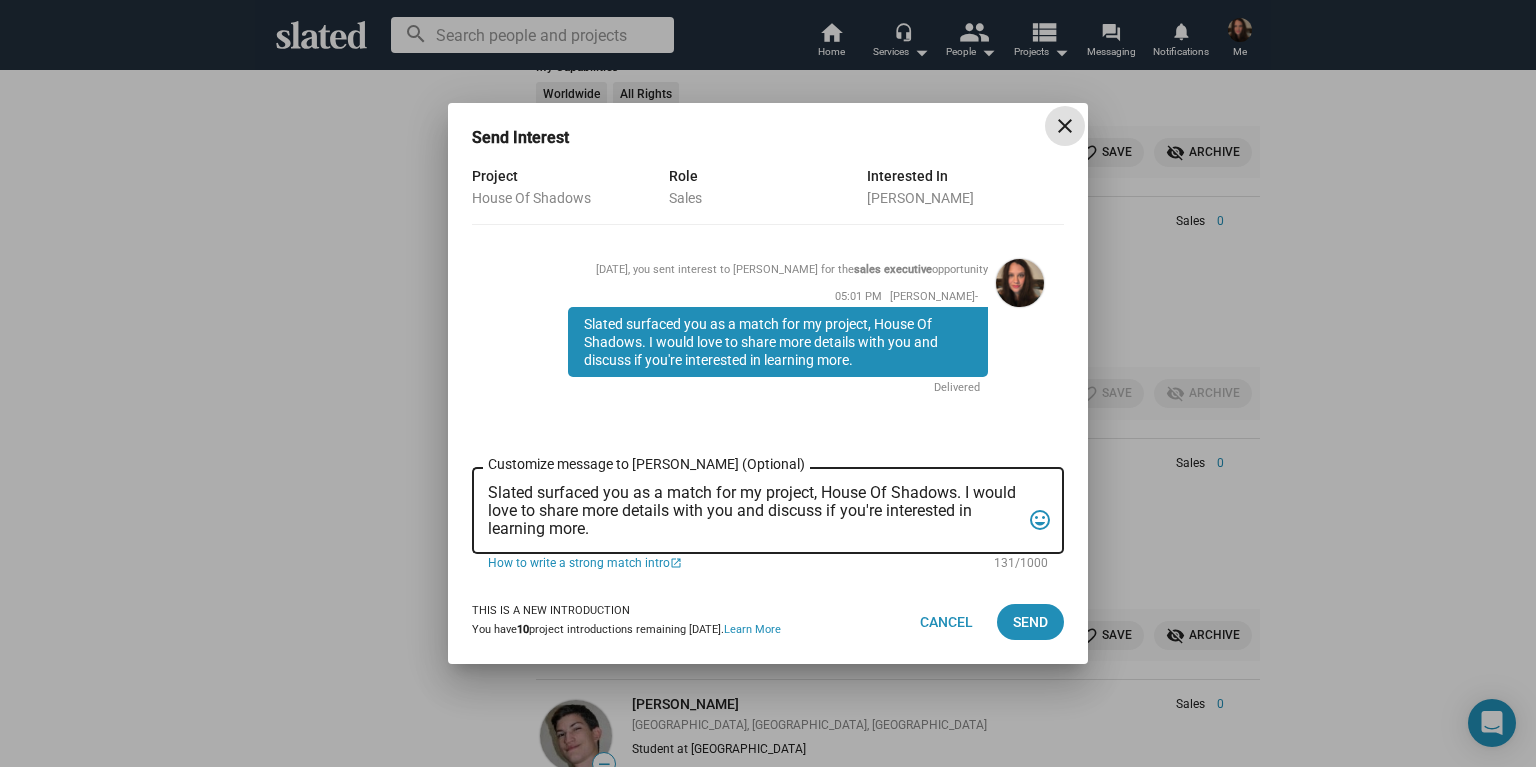 click on "close" at bounding box center (1065, 126) 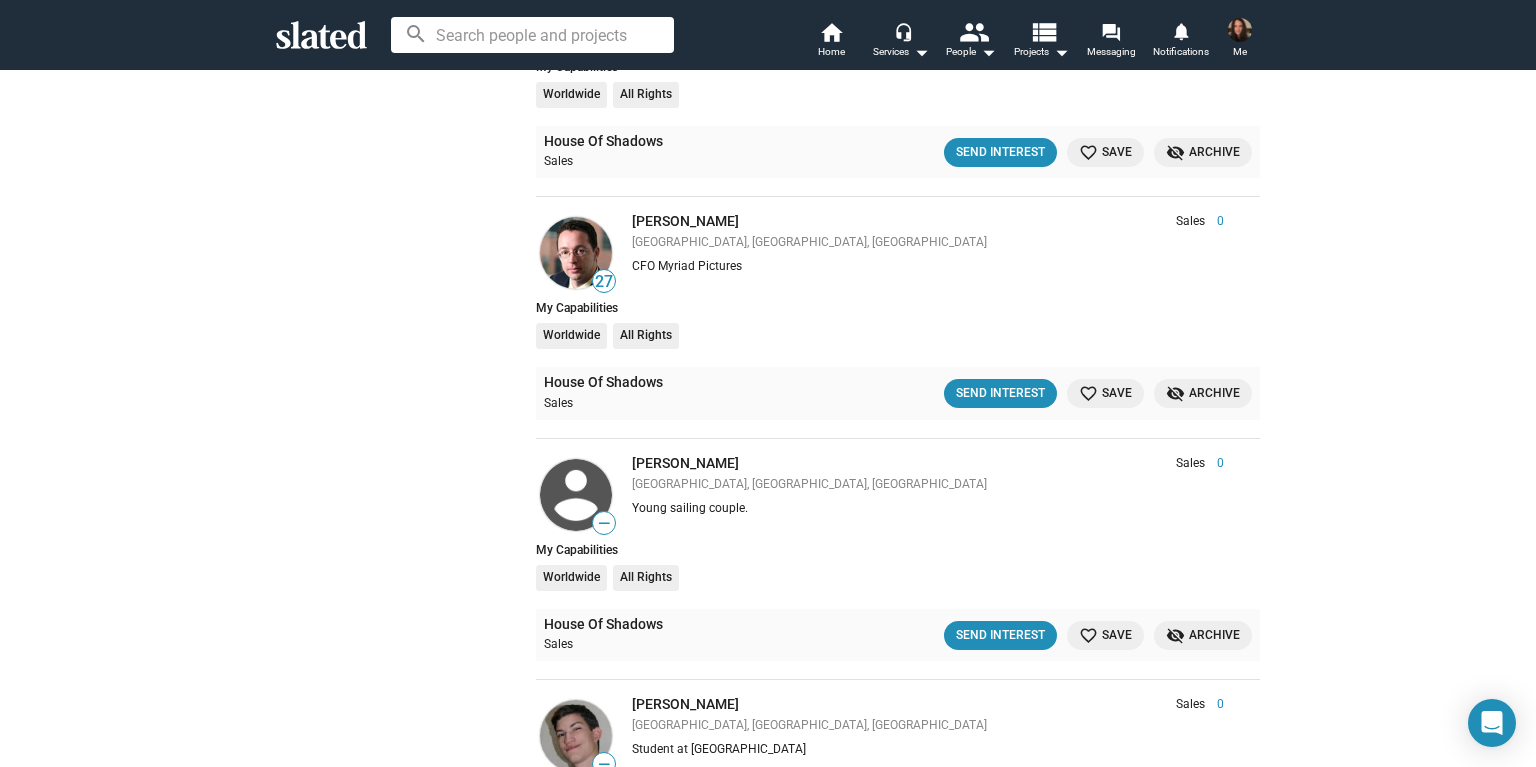 click on "Show filters Filter matches by Clear all Project & Opportunities House Of Shadows Project Opportunity Opportunity Status   Updated Recently (30 Days)   Not Contacted   Interest Sent   Interest Received   Mutual Interest   Archived   Saved info Got a new draft of your script? Projects with a  70+  script score get  10x  the introduction volume and are matched with our  highest scoring  members. Submit new draft Matches For Your Projects 386  results  House Of Shadows   clear  Not Contacted   clear  Person  Role Score — Erik Gonzalez Sales Executive 0 Los Angeles, CA, US Erik, a USC alum, led campaigns for Land of Bad, The Black Demon, and Medieval. A skilled artist and storyteller, he excels in crafting award-winning multi-platform marketing strategies. Sales Executive 0 Erik, a USC alum, led campaigns for Land of Bad, The Black Demon, and Medieval. A skilled artist and storyteller, he excels in crafting award-winning multi-platform marketing strategies. My Capabilities Worldwide All Rights Sales —" 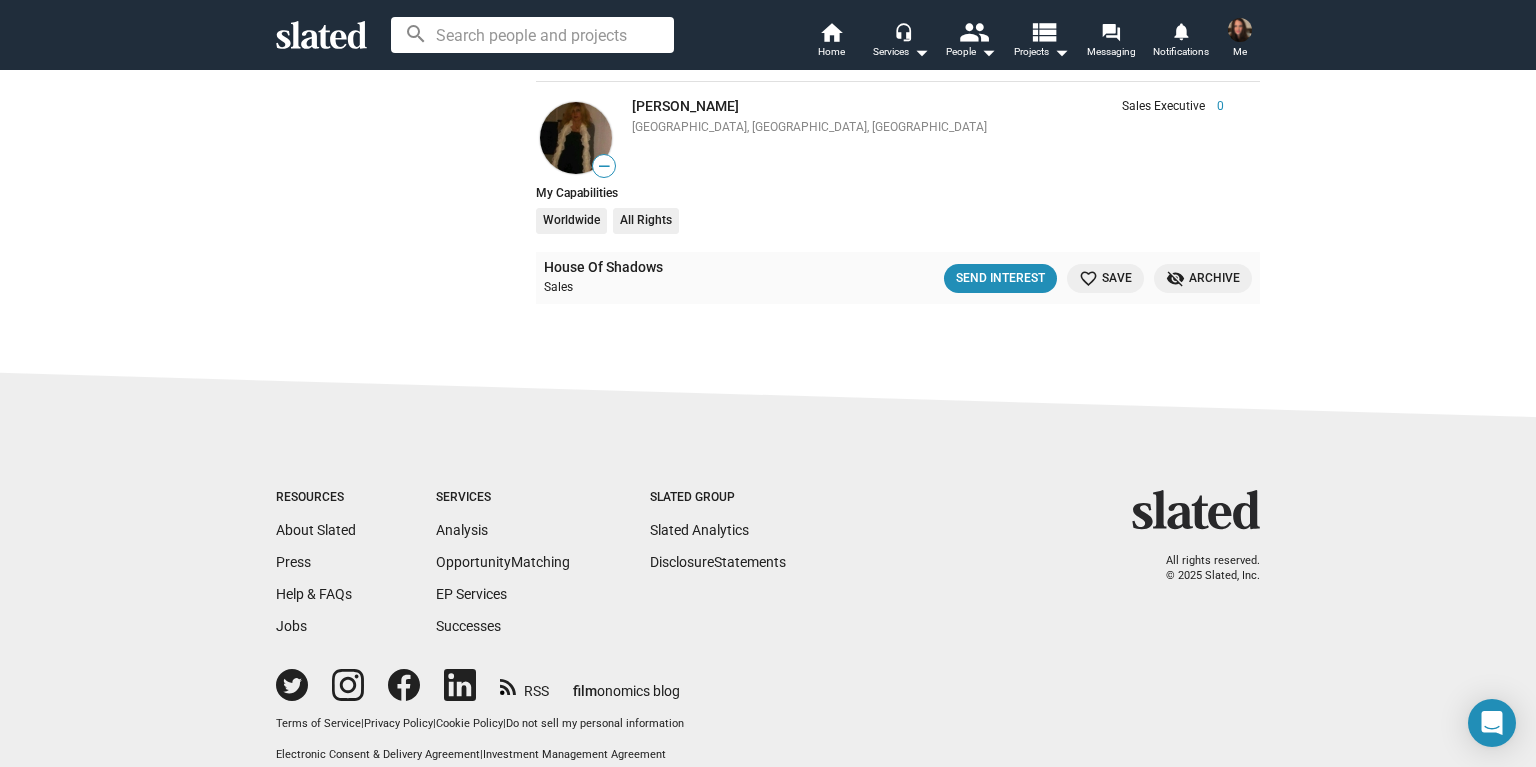 scroll, scrollTop: 11743, scrollLeft: 0, axis: vertical 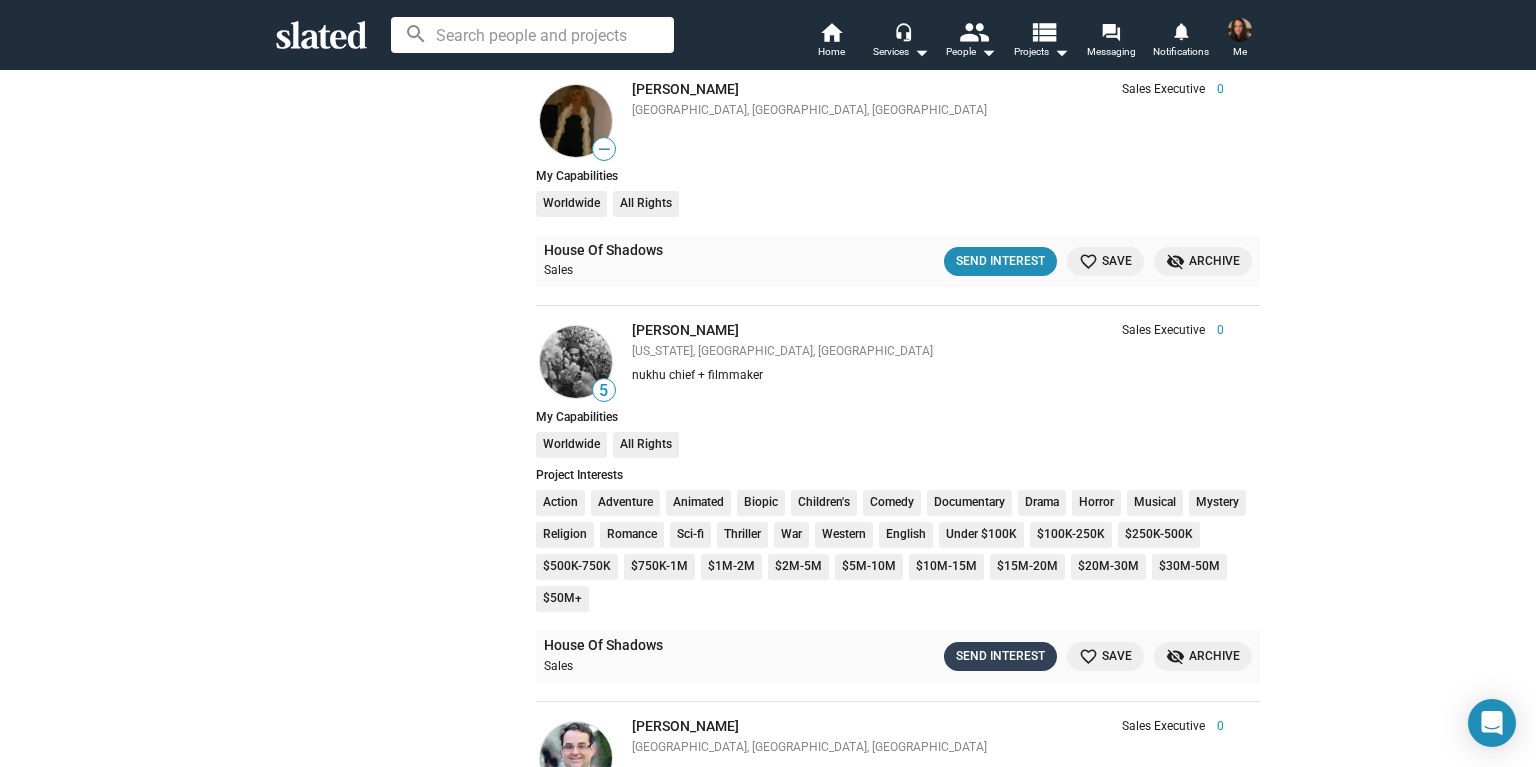 click on "Send Interest" 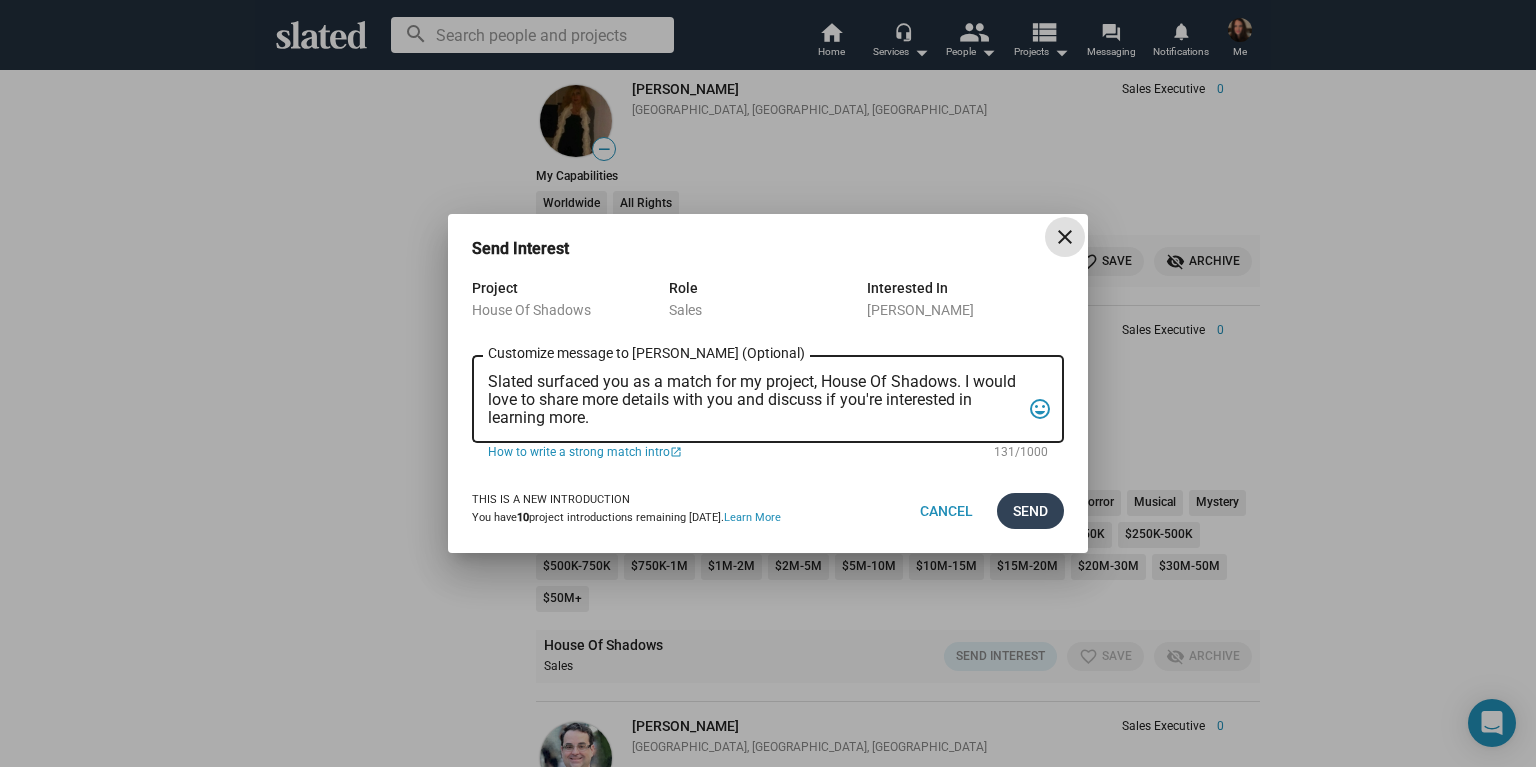 click on "Send" at bounding box center [1030, 511] 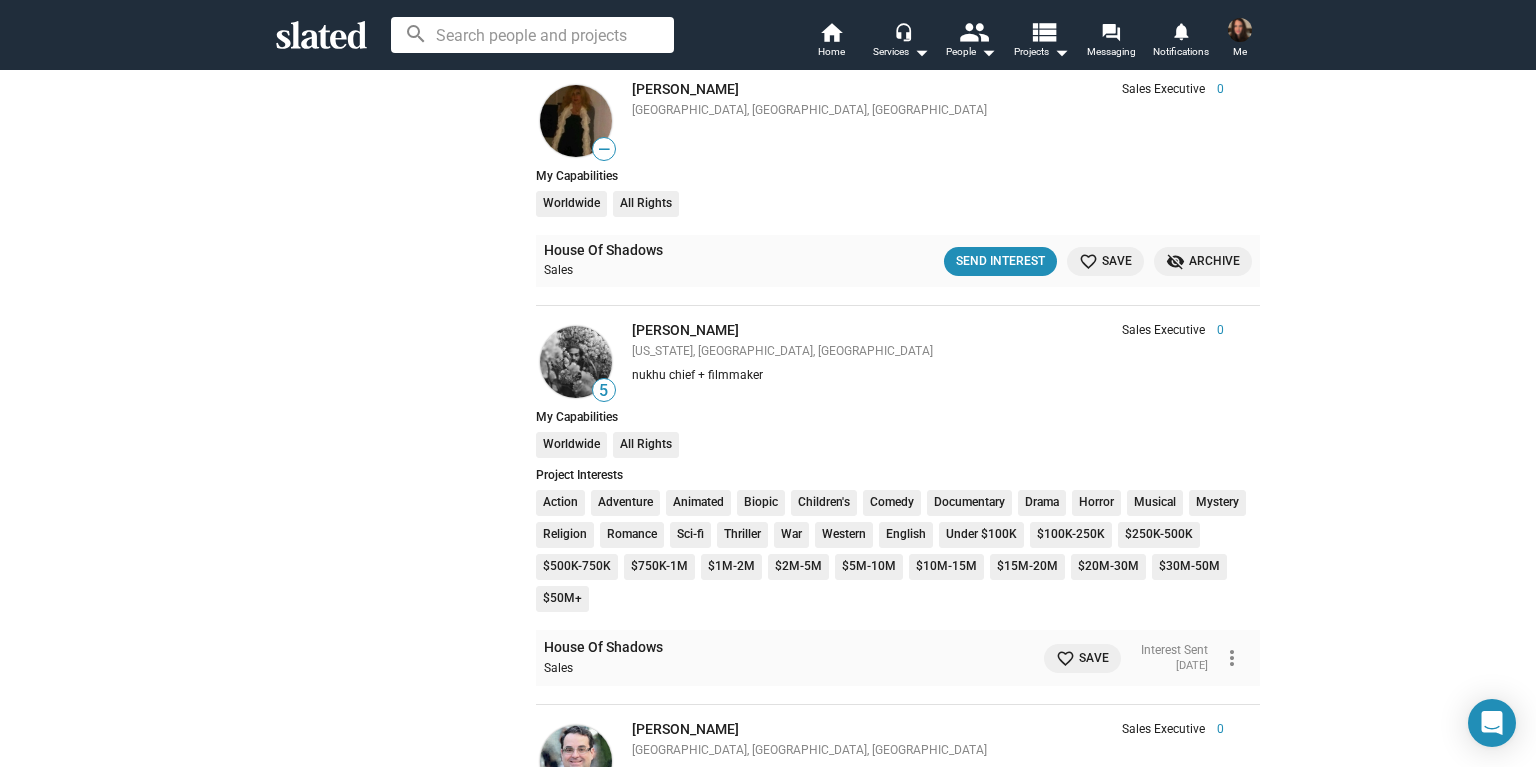 click on "Show filters Filter matches by Clear all Project & Opportunities House Of Shadows Project Opportunity Opportunity Status   Updated Recently (30 Days)   Not Contacted   Interest Sent   Interest Received   Mutual Interest   Archived   Saved info Got a new draft of your script? Projects with a  70+  script score get  10x  the introduction volume and are matched with our  highest scoring  members. Submit new draft Matches For Your Projects 385  results  House Of Shadows   clear  Not Contacted   clear  Person  Role Score — Erik Gonzalez Sales Executive 0 Los Angeles, CA, US Erik, a USC alum, led campaigns for Land of Bad, The Black Demon, and Medieval. A skilled artist and storyteller, he excels in crafting award-winning multi-platform marketing strategies. Sales Executive 0 Erik, a USC alum, led campaigns for Land of Bad, The Black Demon, and Medieval. A skilled artist and storyteller, he excels in crafting award-winning multi-platform marketing strategies. My Capabilities Worldwide All Rights Sales —" 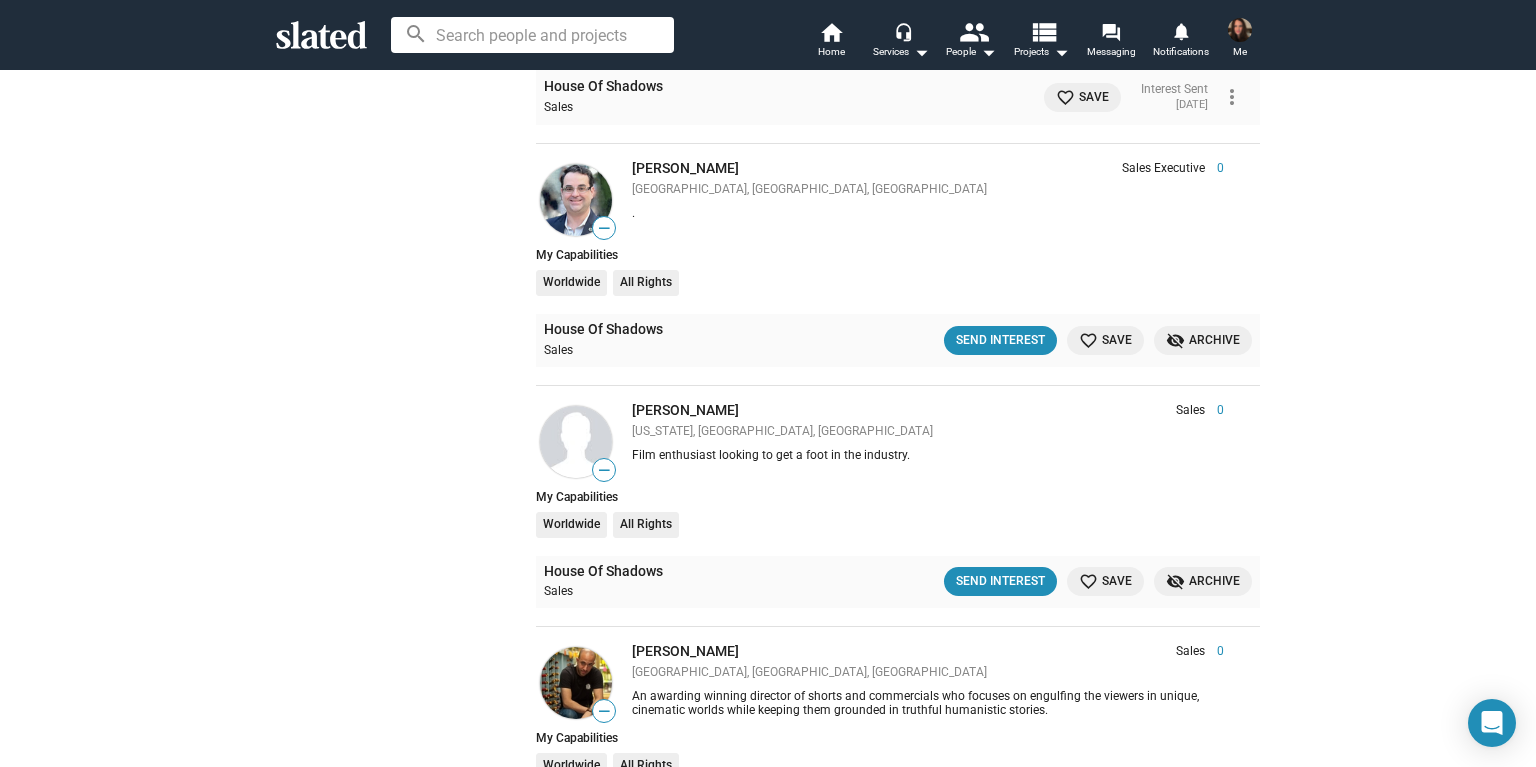 scroll, scrollTop: 12287, scrollLeft: 0, axis: vertical 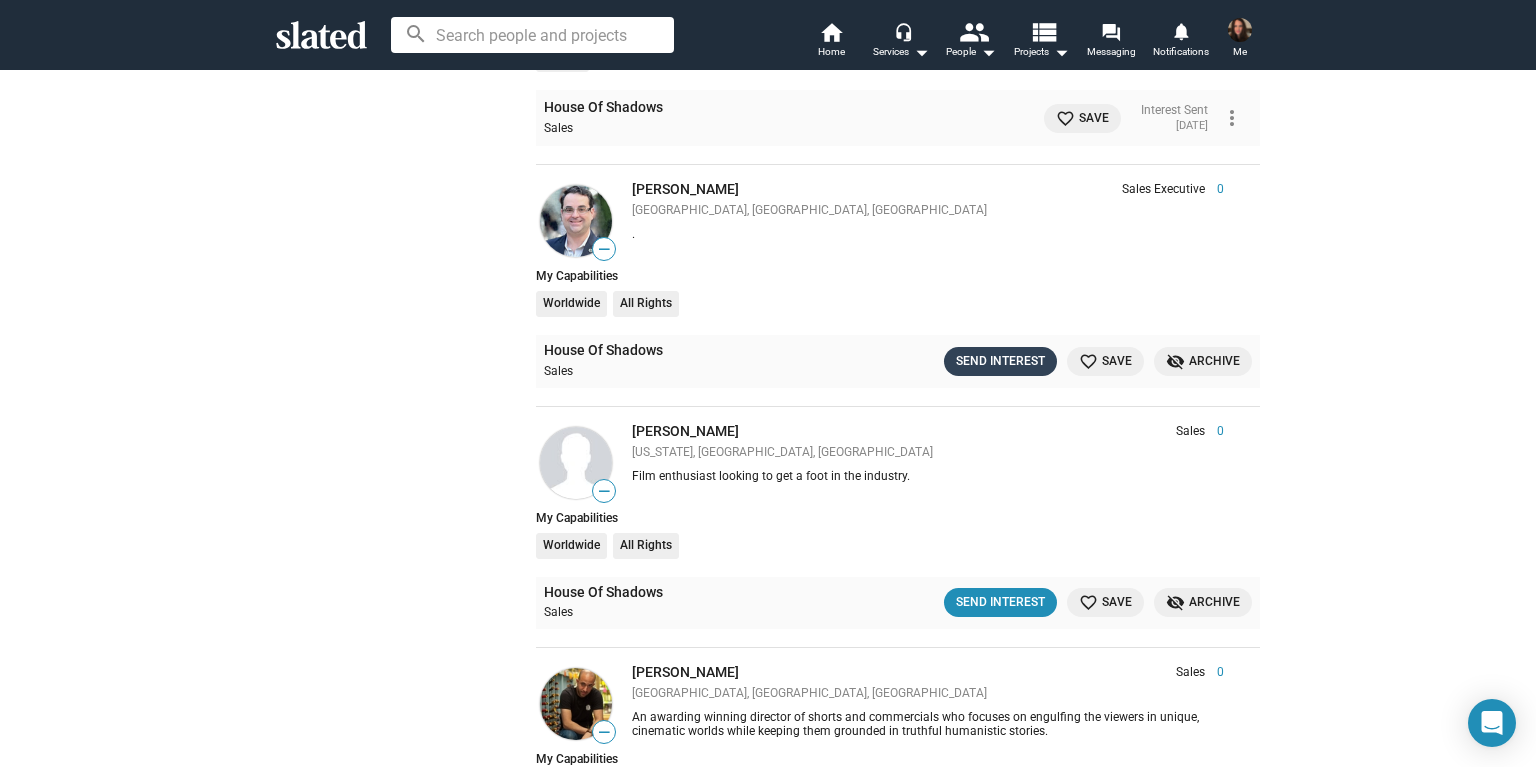 click on "Send Interest" 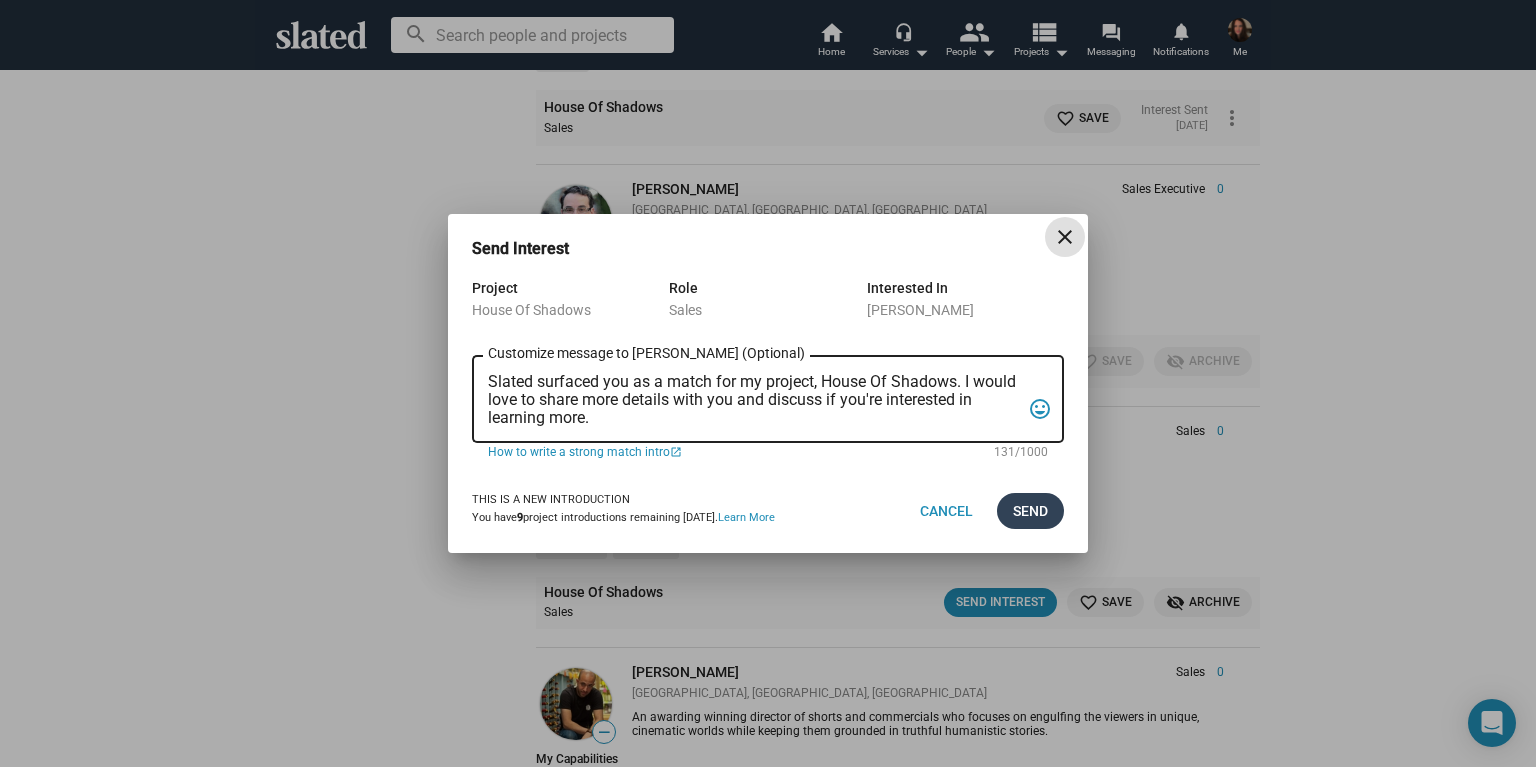 click on "Send" at bounding box center (1030, 511) 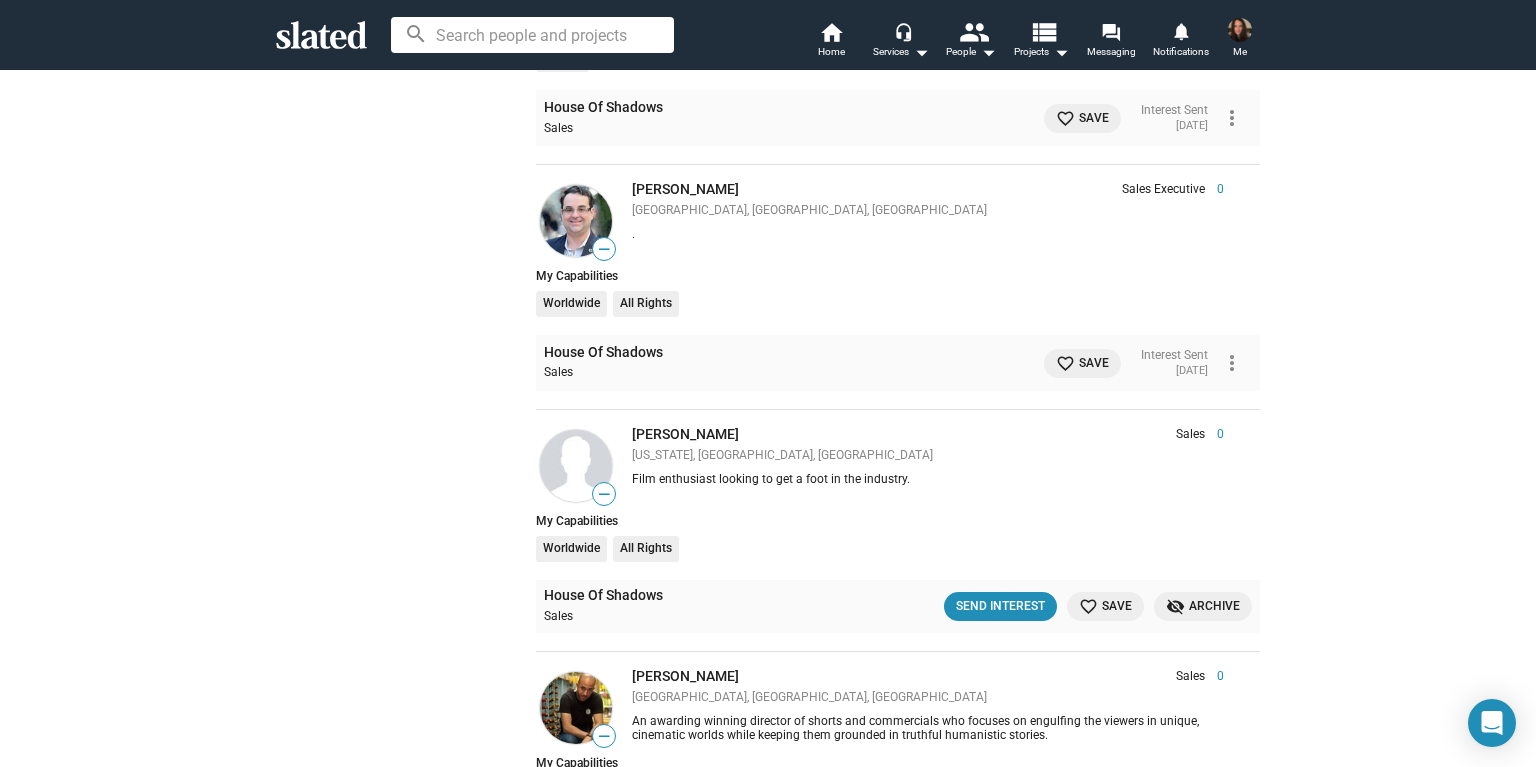 click on "Show filters Filter matches by Clear all Project & Opportunities House Of Shadows Project Opportunity Opportunity Status   Updated Recently (30 Days)   Not Contacted   Interest Sent   Interest Received   Mutual Interest   Archived   Saved info Got a new draft of your script? Projects with a  70+  script score get  10x  the introduction volume and are matched with our  highest scoring  members. Submit new draft Matches For Your Projects 385  results  House Of Shadows   clear  Not Contacted   clear  Person  Role Score — Erik Gonzalez Sales Executive 0 Los Angeles, CA, US Erik, a USC alum, led campaigns for Land of Bad, The Black Demon, and Medieval. A skilled artist and storyteller, he excels in crafting award-winning multi-platform marketing strategies. Sales Executive 0 Erik, a USC alum, led campaigns for Land of Bad, The Black Demon, and Medieval. A skilled artist and storyteller, he excels in crafting award-winning multi-platform marketing strategies. My Capabilities Worldwide All Rights Sales —" 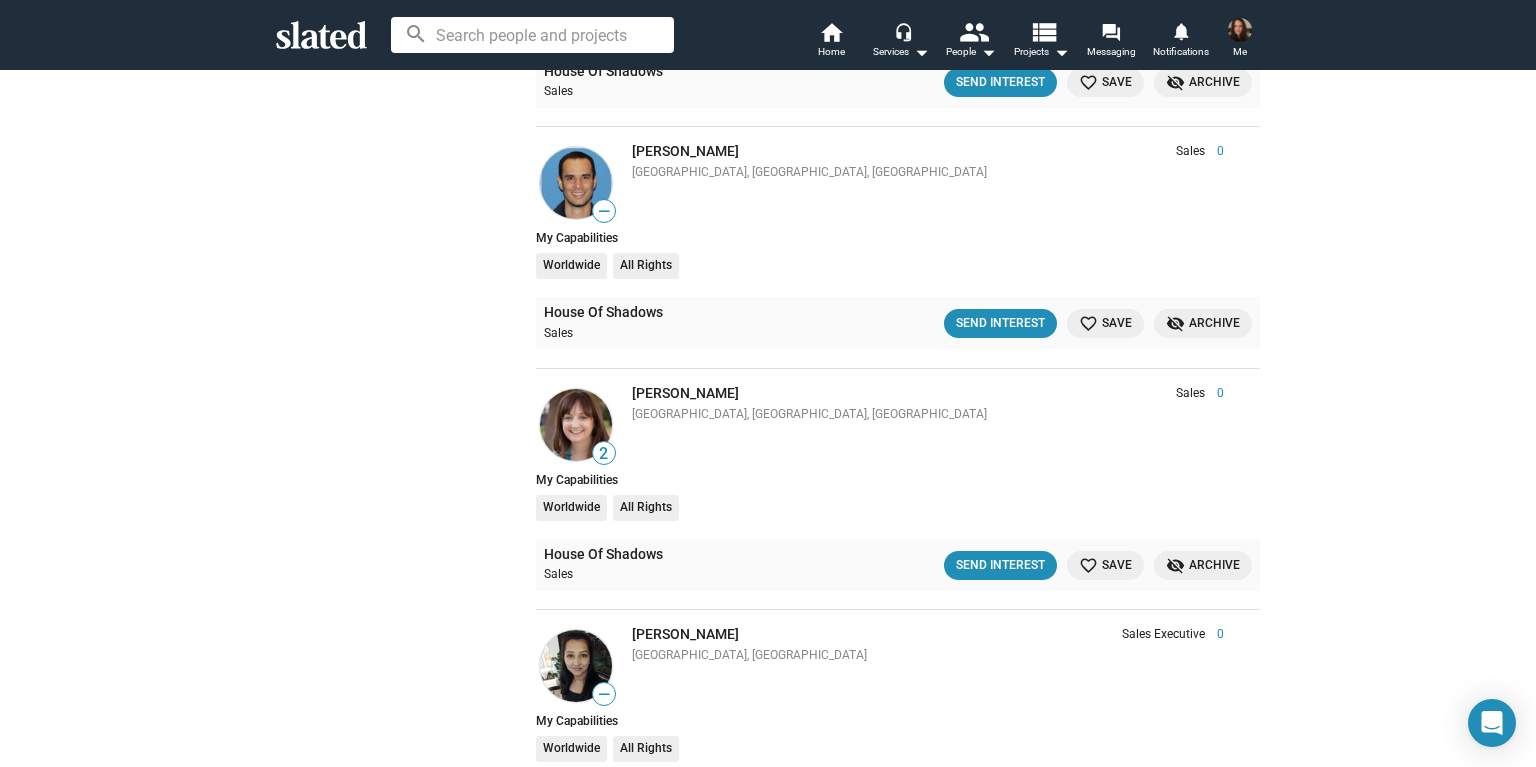 scroll, scrollTop: 15071, scrollLeft: 0, axis: vertical 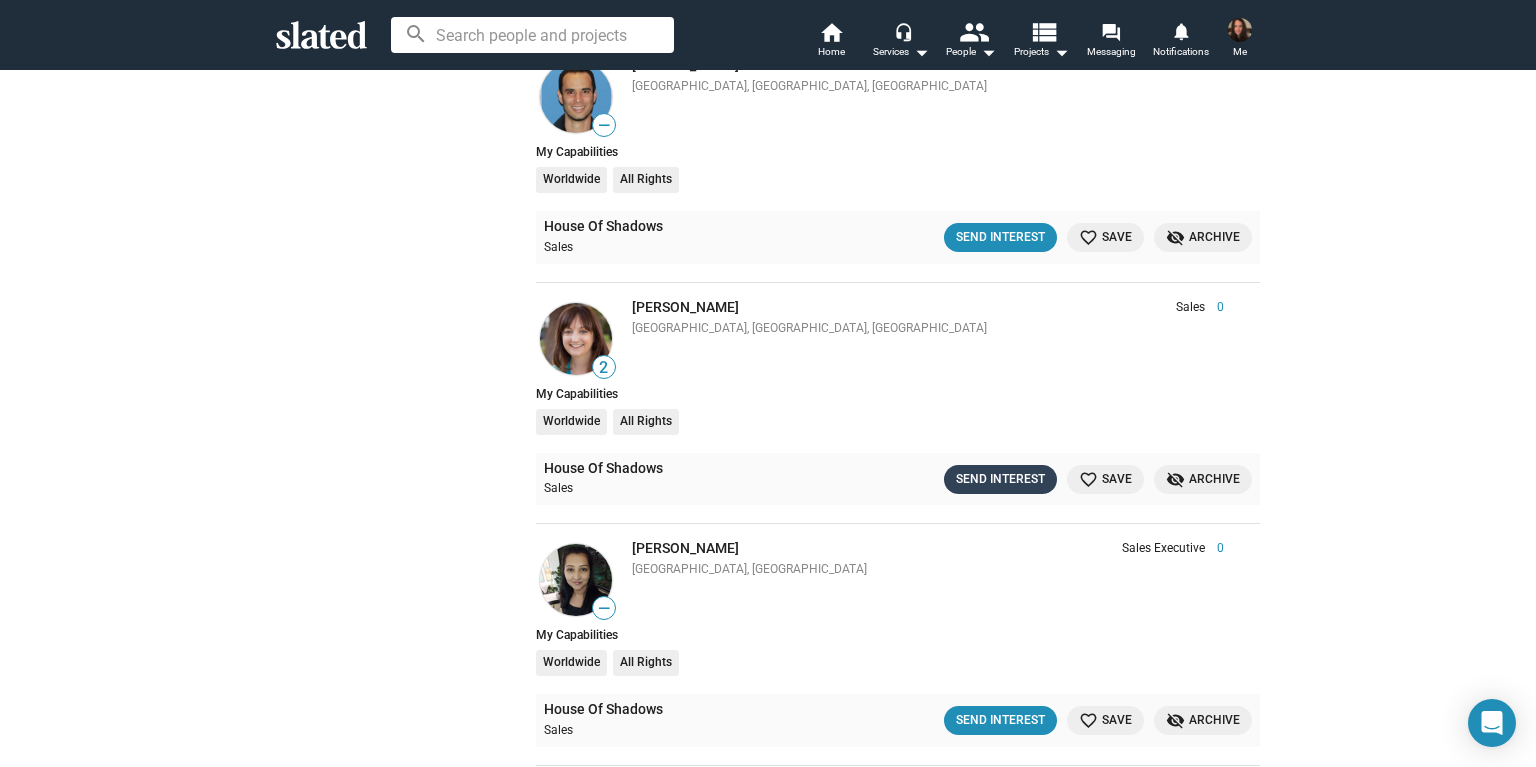 click on "Send Interest" 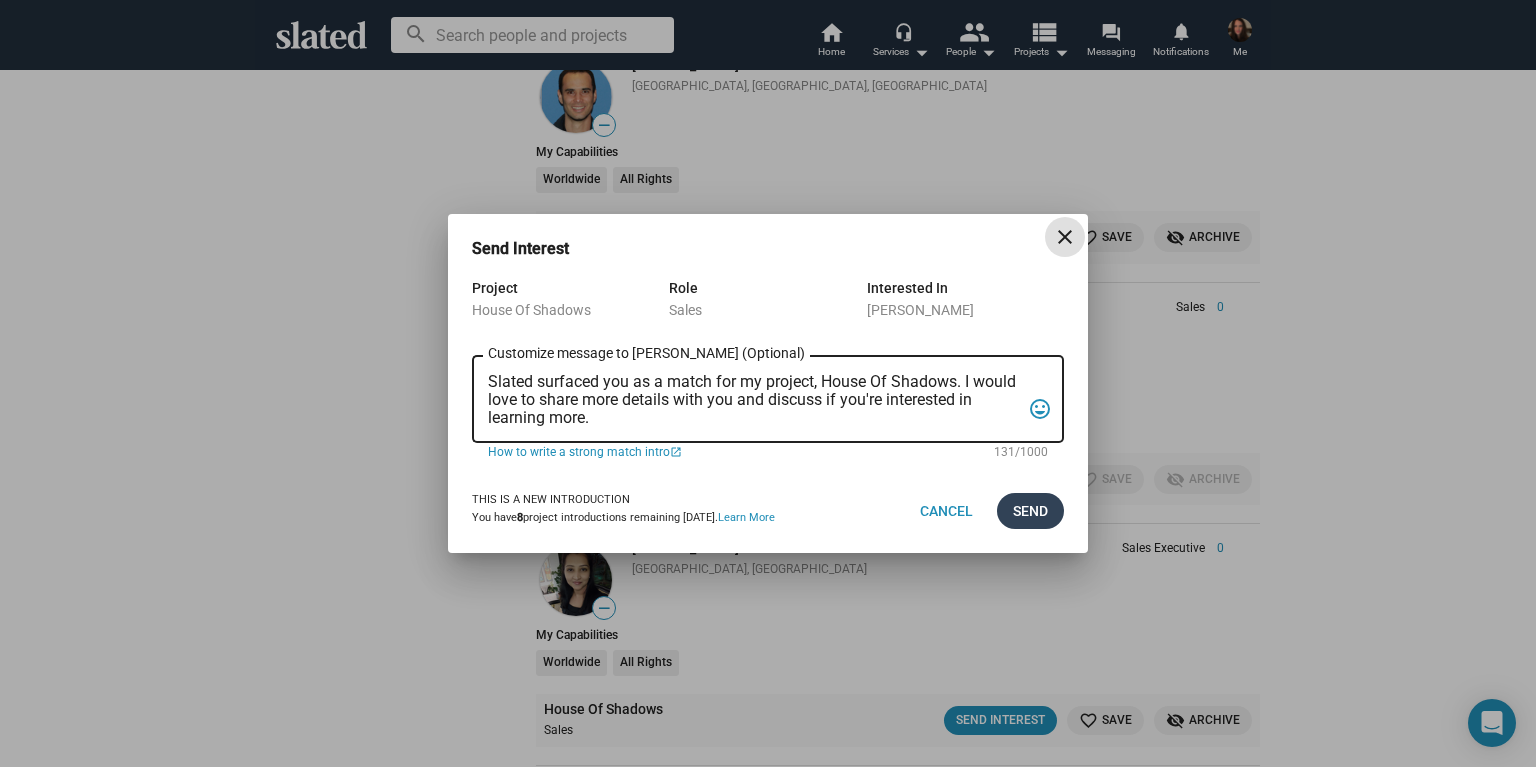 click on "Send" at bounding box center [1030, 511] 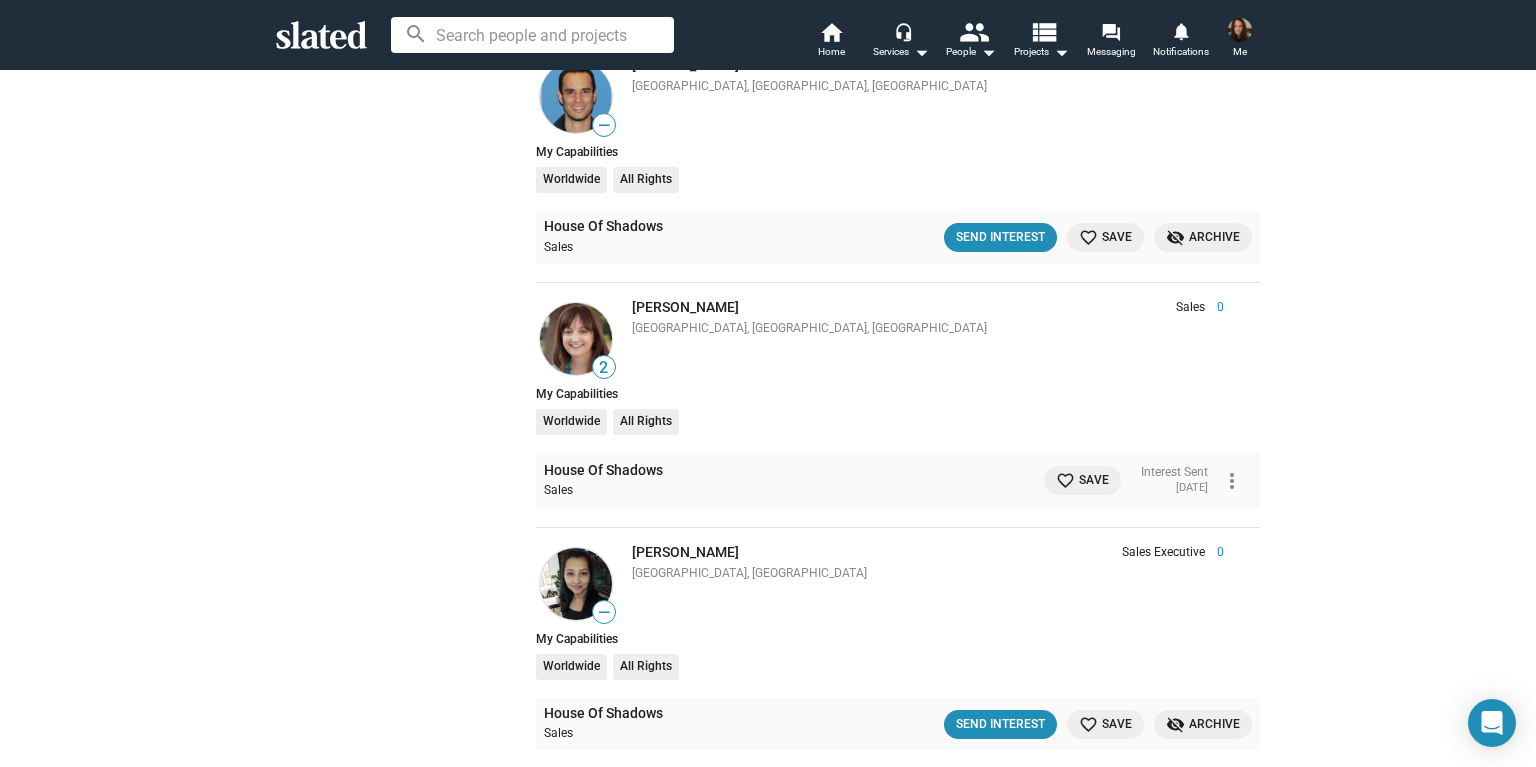 click on "Show filters Filter matches by Clear all Project & Opportunities House Of Shadows Project Opportunity Opportunity Status   Updated Recently (30 Days)   Not Contacted   Interest Sent   Interest Received   Mutual Interest   Archived   Saved info Got a new draft of your script? Projects with a  70+  script score get  10x  the introduction volume and are matched with our  highest scoring  members. Submit new draft Matches For Your Projects 383  results  House Of Shadows   clear  Not Contacted   clear  Person  Role Score — Erik Gonzalez Sales Executive 0 Los Angeles, CA, US Erik, a USC alum, led campaigns for Land of Bad, The Black Demon, and Medieval. A skilled artist and storyteller, he excels in crafting award-winning multi-platform marketing strategies. Sales Executive 0 Erik, a USC alum, led campaigns for Land of Bad, The Black Demon, and Medieval. A skilled artist and storyteller, he excels in crafting award-winning multi-platform marketing strategies. My Capabilities Worldwide All Rights Sales —" 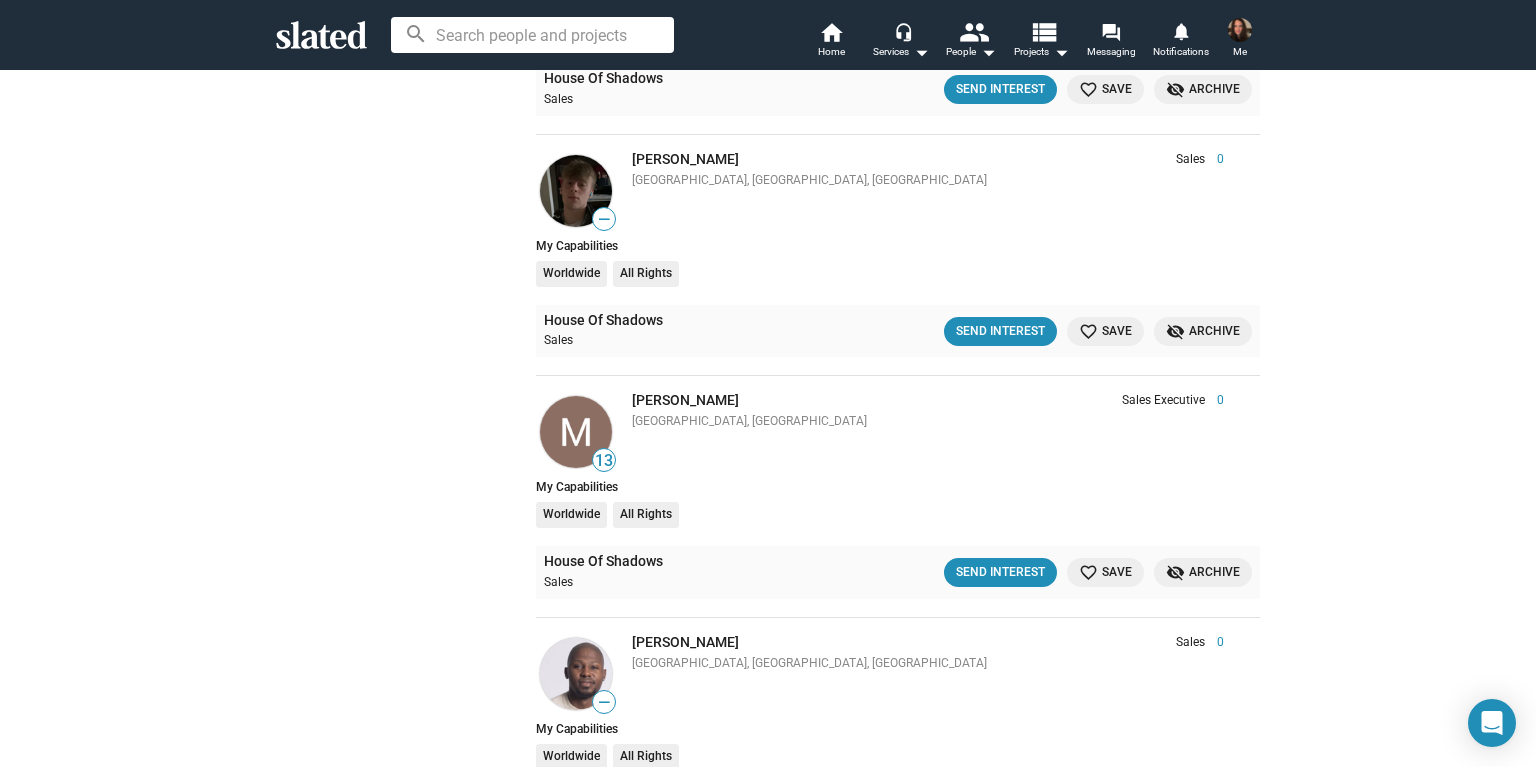 scroll, scrollTop: 17503, scrollLeft: 0, axis: vertical 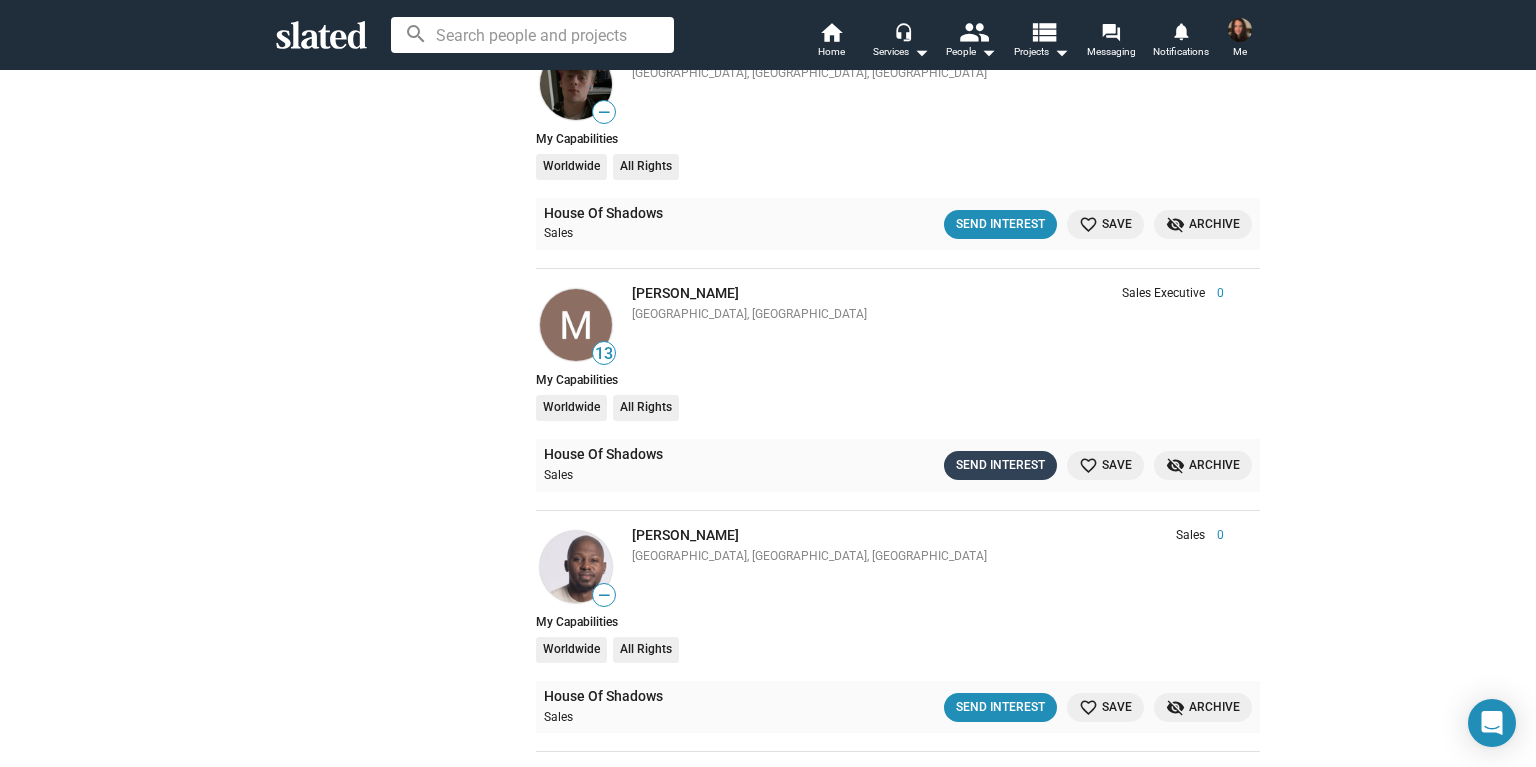 click on "Send Interest" 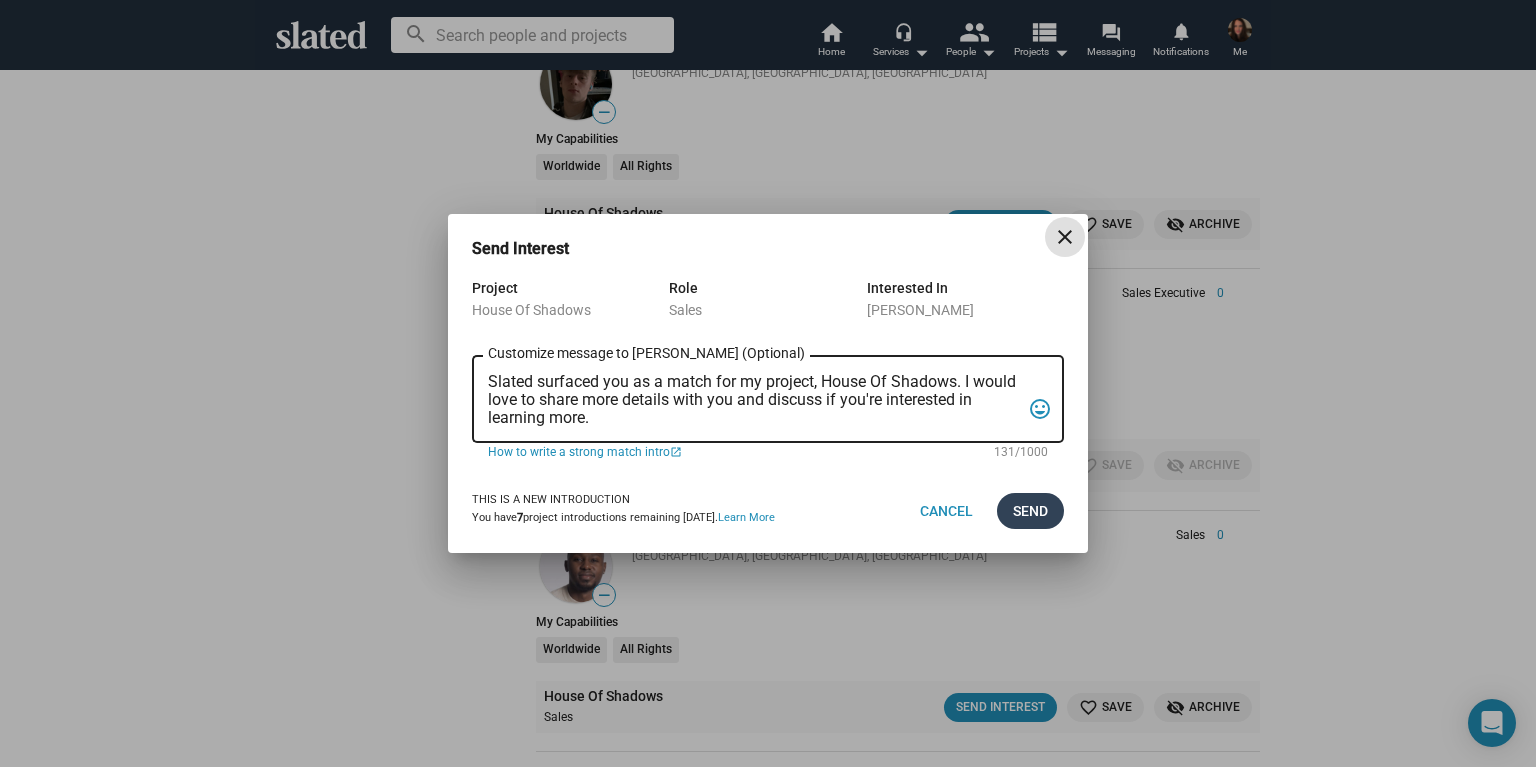 click on "Send" at bounding box center (1030, 511) 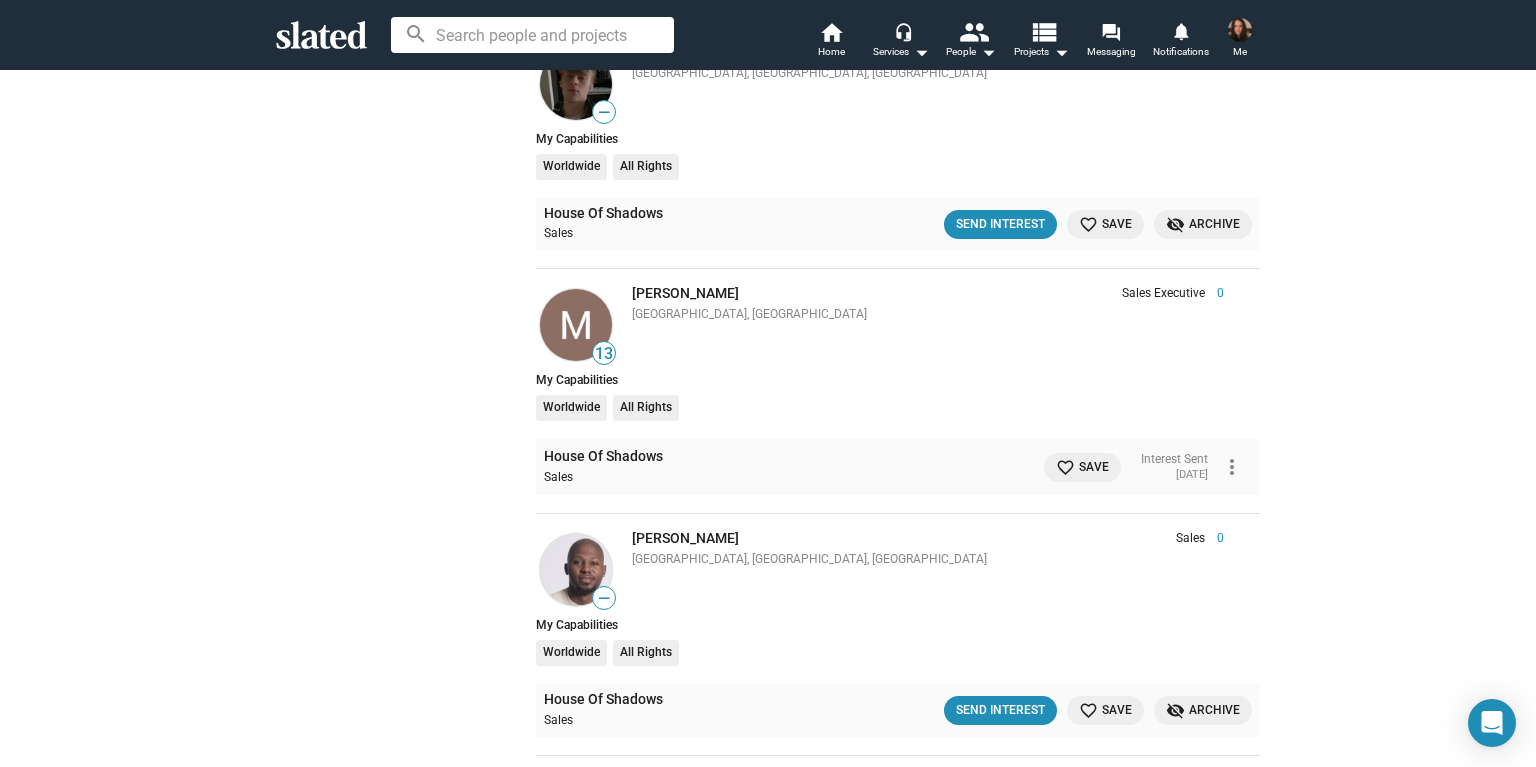 click on "Show filters Filter matches by Clear all Project & Opportunities House Of Shadows Project Opportunity Opportunity Status   Updated Recently (30 Days)   Not Contacted   Interest Sent   Interest Received   Mutual Interest   Archived   Saved info Got a new draft of your script? Projects with a  70+  script score get  10x  the introduction volume and are matched with our  highest scoring  members. Submit new draft Matches For Your Projects 382  results  House Of Shadows   clear  Not Contacted   clear  Person  Role Score — Erik Gonzalez Sales Executive 0 Los Angeles, CA, US Erik, a USC alum, led campaigns for Land of Bad, The Black Demon, and Medieval. A skilled artist and storyteller, he excels in crafting award-winning multi-platform marketing strategies. Sales Executive 0 Erik, a USC alum, led campaigns for Land of Bad, The Black Demon, and Medieval. A skilled artist and storyteller, he excels in crafting award-winning multi-platform marketing strategies. My Capabilities Worldwide All Rights Sales —" 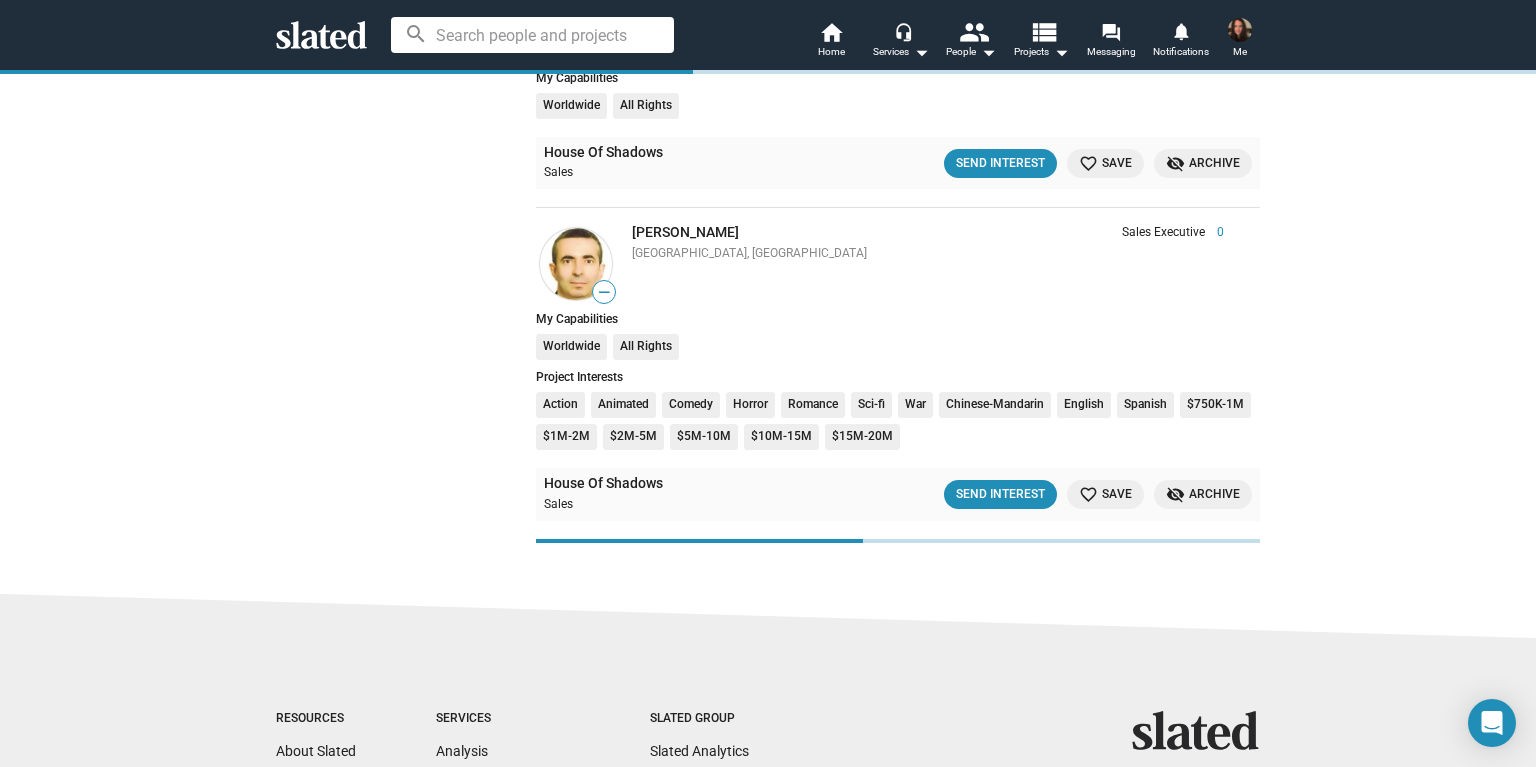scroll, scrollTop: 18815, scrollLeft: 0, axis: vertical 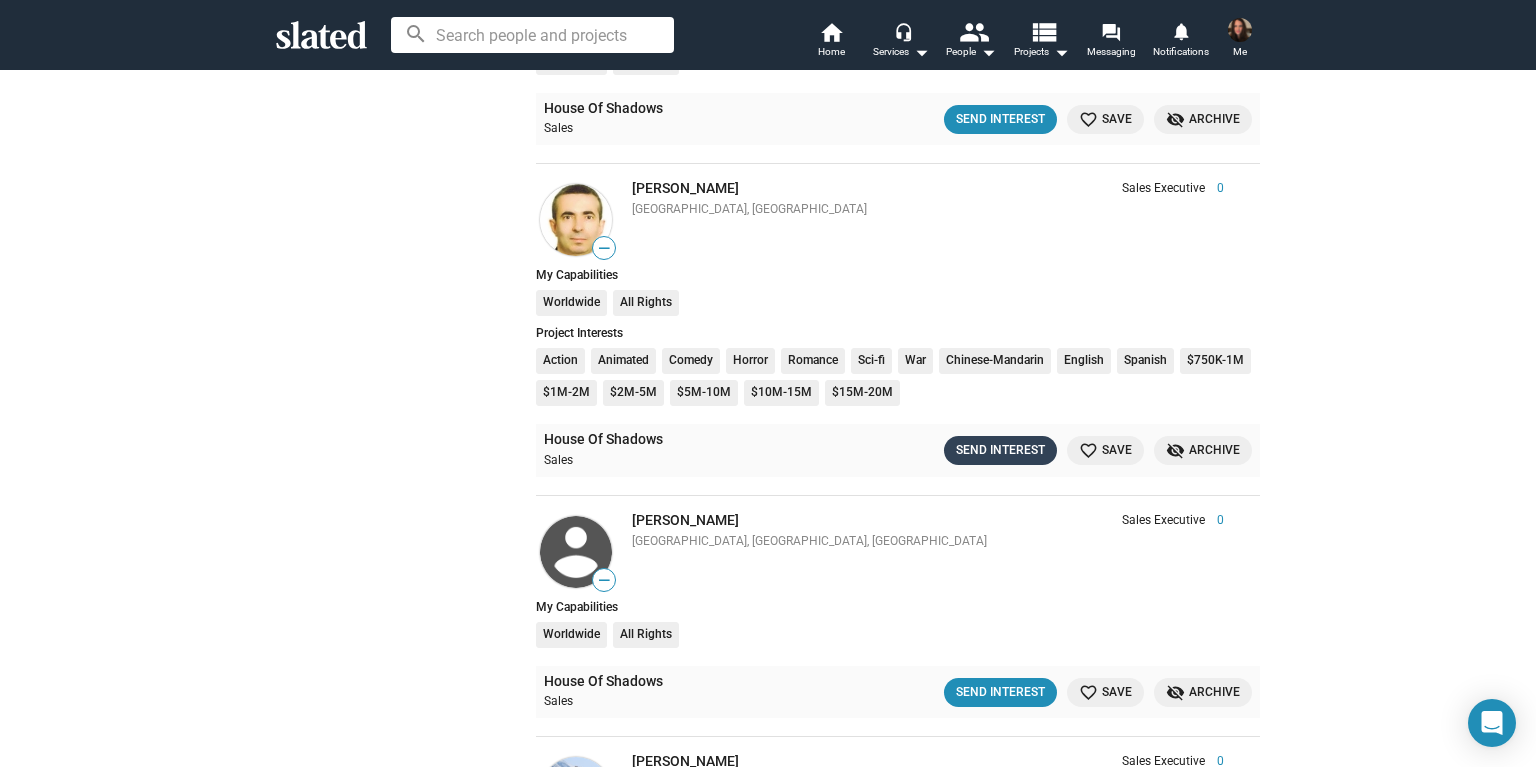 click on "Send Interest" 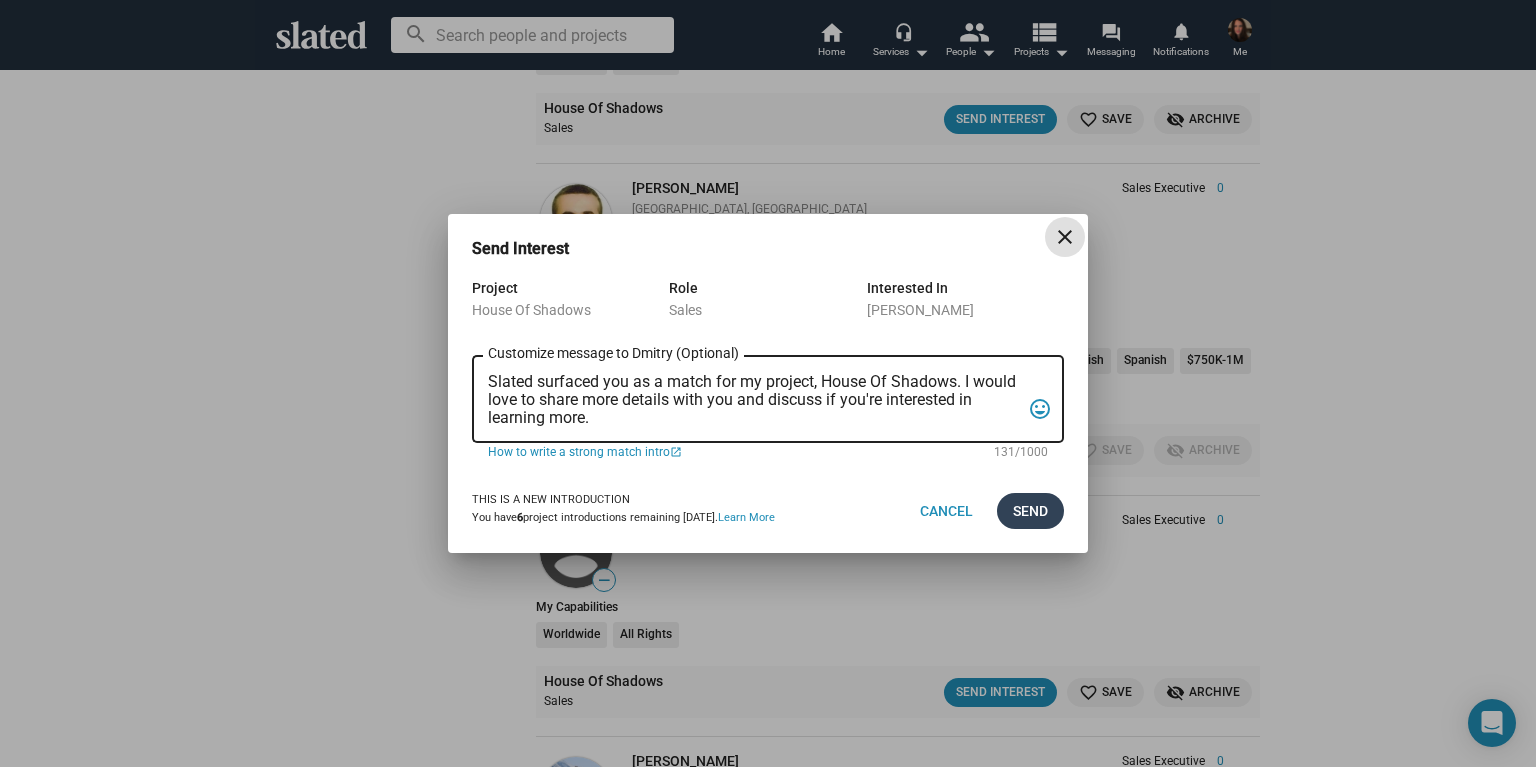 click on "Send" at bounding box center (1030, 511) 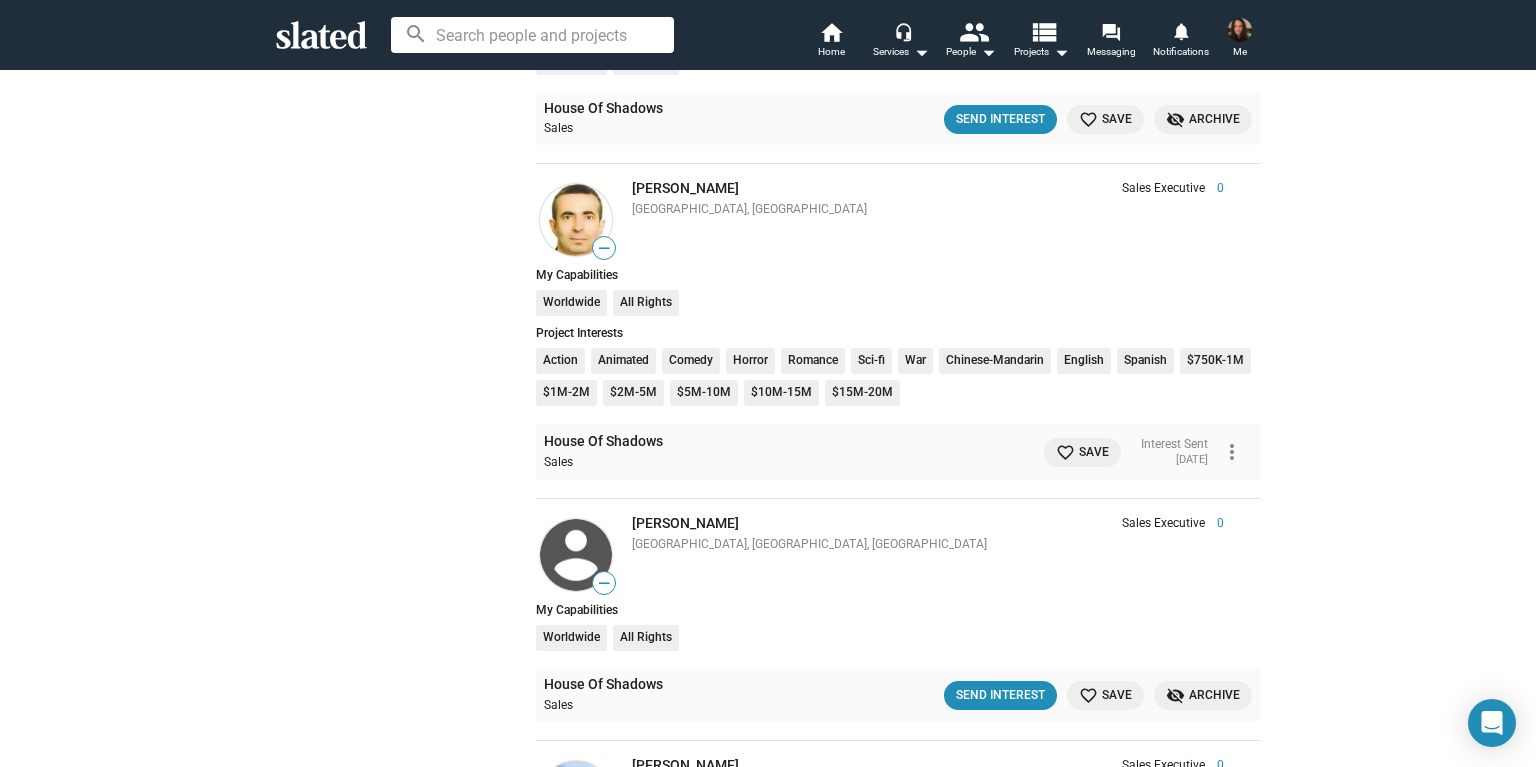 click on "Show filters Filter matches by Clear all Project & Opportunities House Of Shadows Project Opportunity Opportunity Status   Updated Recently (30 Days)   Not Contacted   Interest Sent   Interest Received   Mutual Interest   Archived   Saved info Got a new draft of your script? Projects with a  70+  script score get  10x  the introduction volume and are matched with our  highest scoring  members. Submit new draft Matches For Your Projects 381  results  House Of Shadows   clear  Not Contacted   clear  Person  Role Score — Erik Gonzalez Sales Executive 0 Los Angeles, CA, US Erik, a USC alum, led campaigns for Land of Bad, The Black Demon, and Medieval. A skilled artist and storyteller, he excels in crafting award-winning multi-platform marketing strategies. Sales Executive 0 Erik, a USC alum, led campaigns for Land of Bad, The Black Demon, and Medieval. A skilled artist and storyteller, he excels in crafting award-winning multi-platform marketing strategies. My Capabilities Worldwide All Rights Sales —" 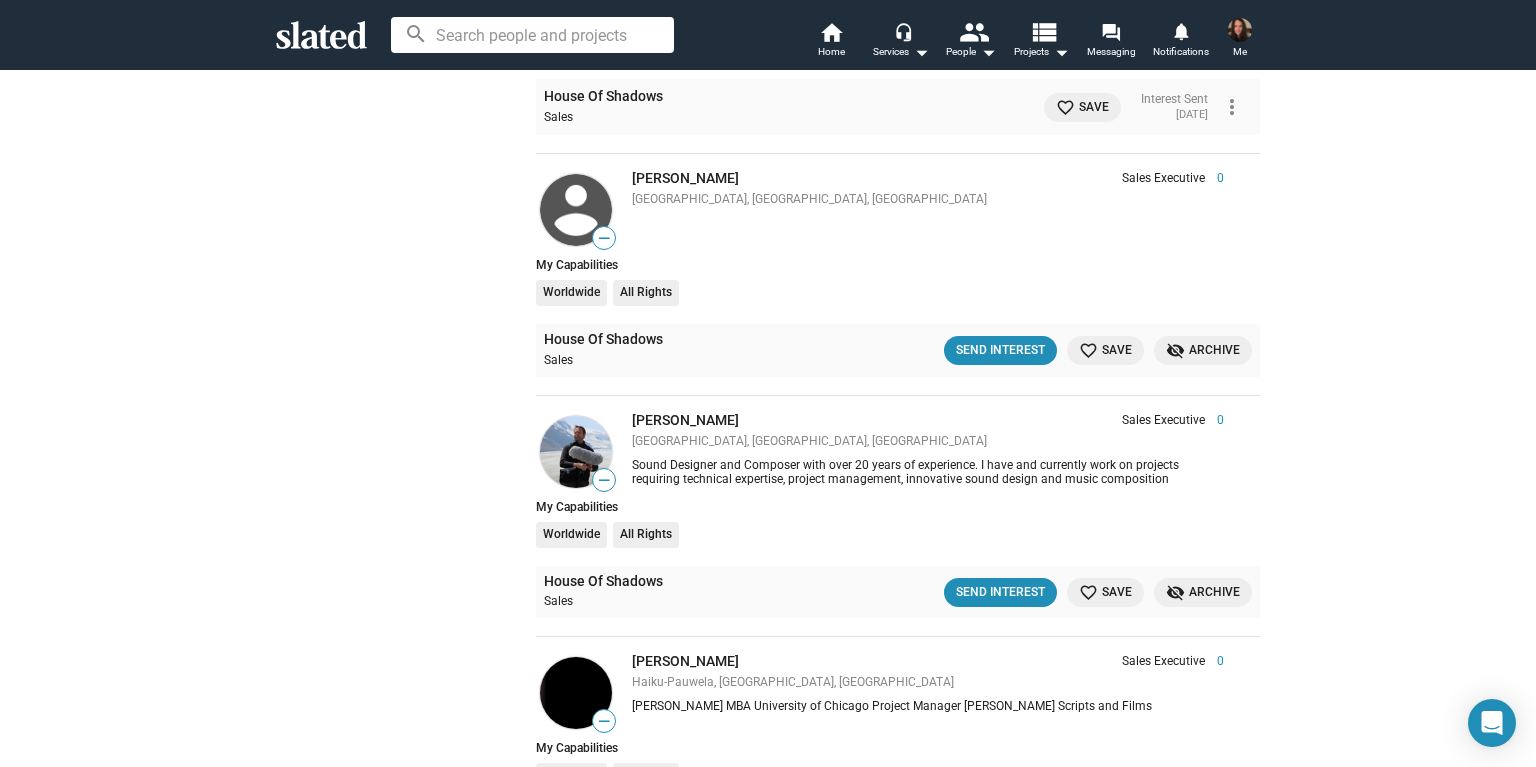 scroll, scrollTop: 19167, scrollLeft: 0, axis: vertical 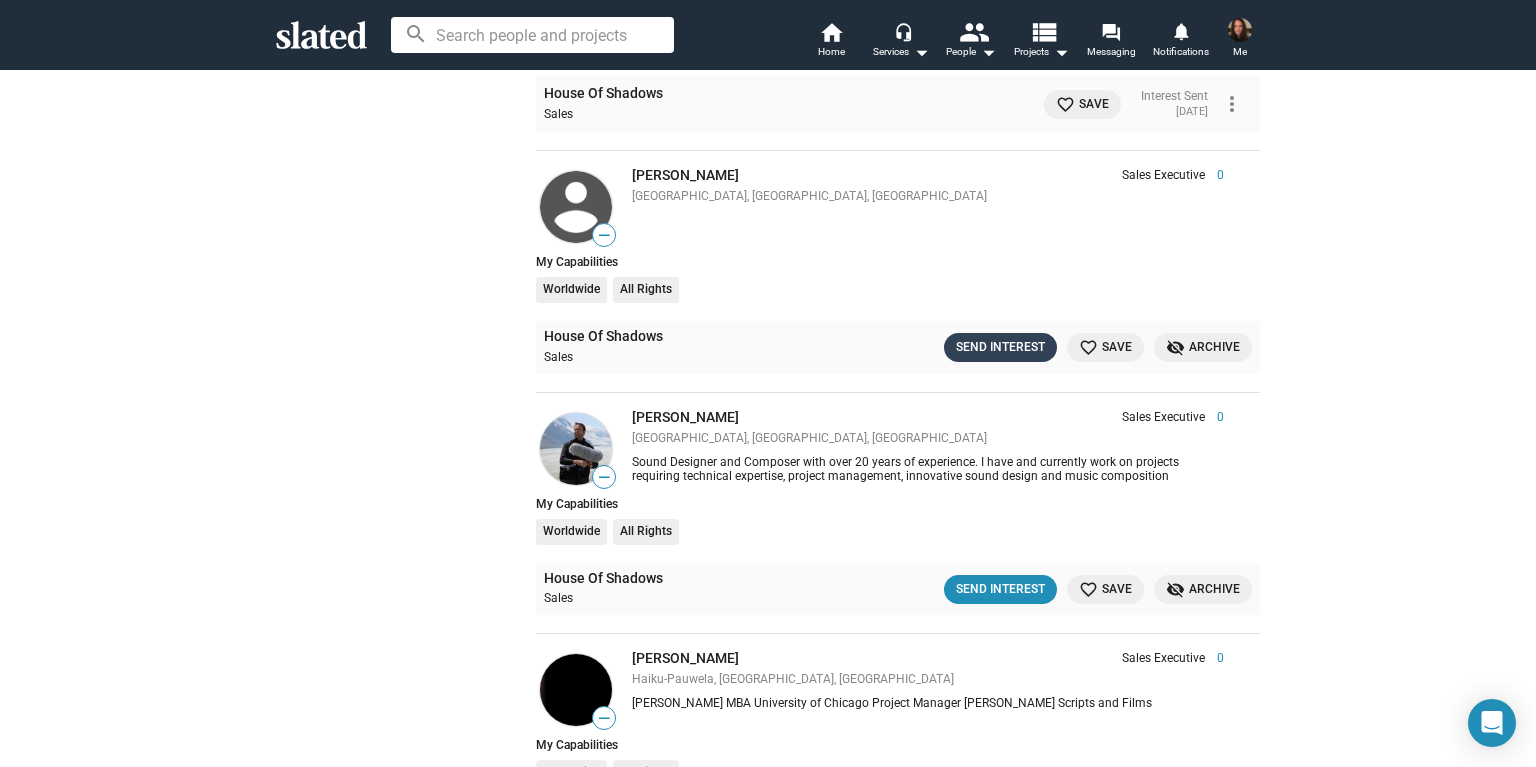 click on "Send Interest" 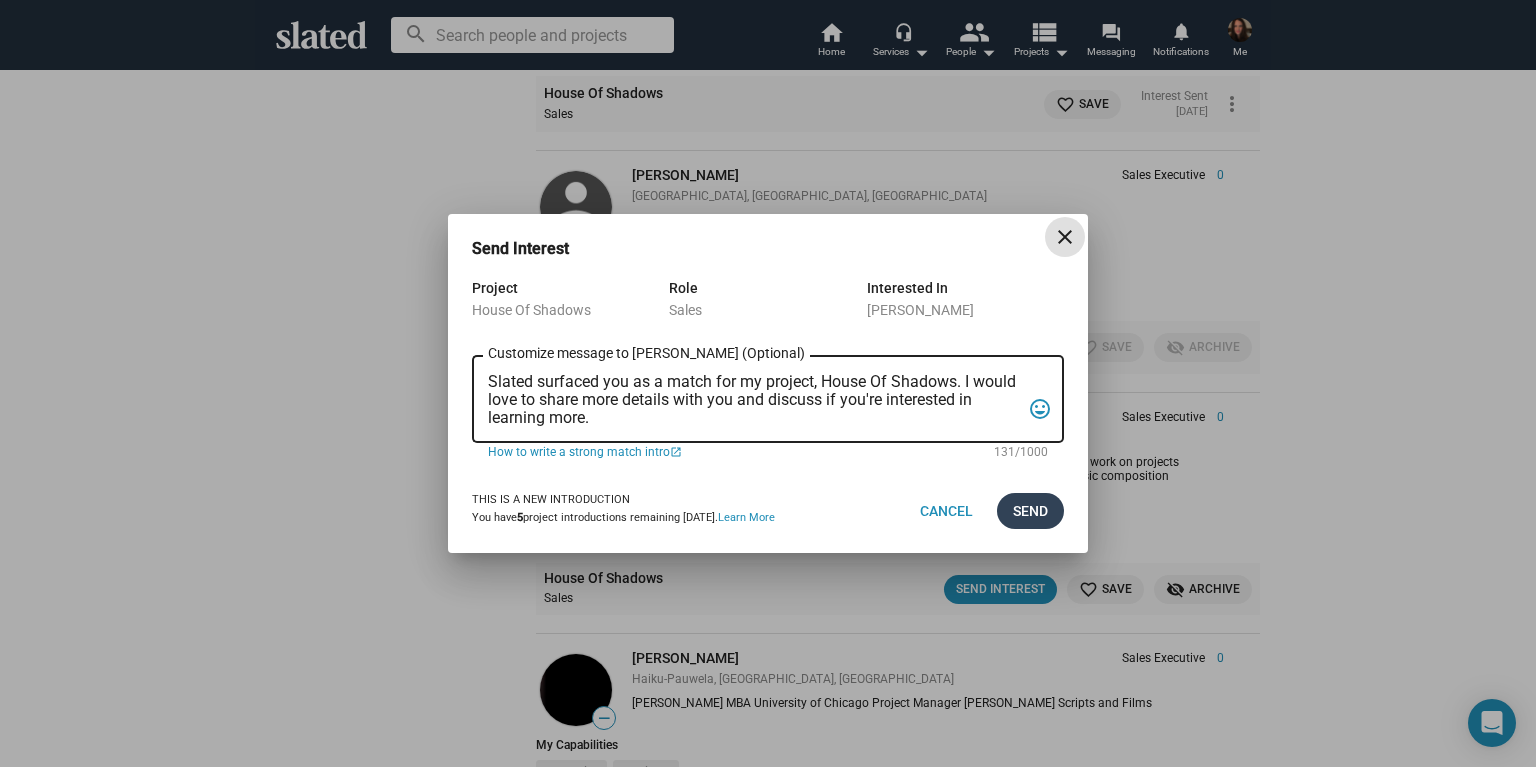 click on "Send" at bounding box center (1030, 511) 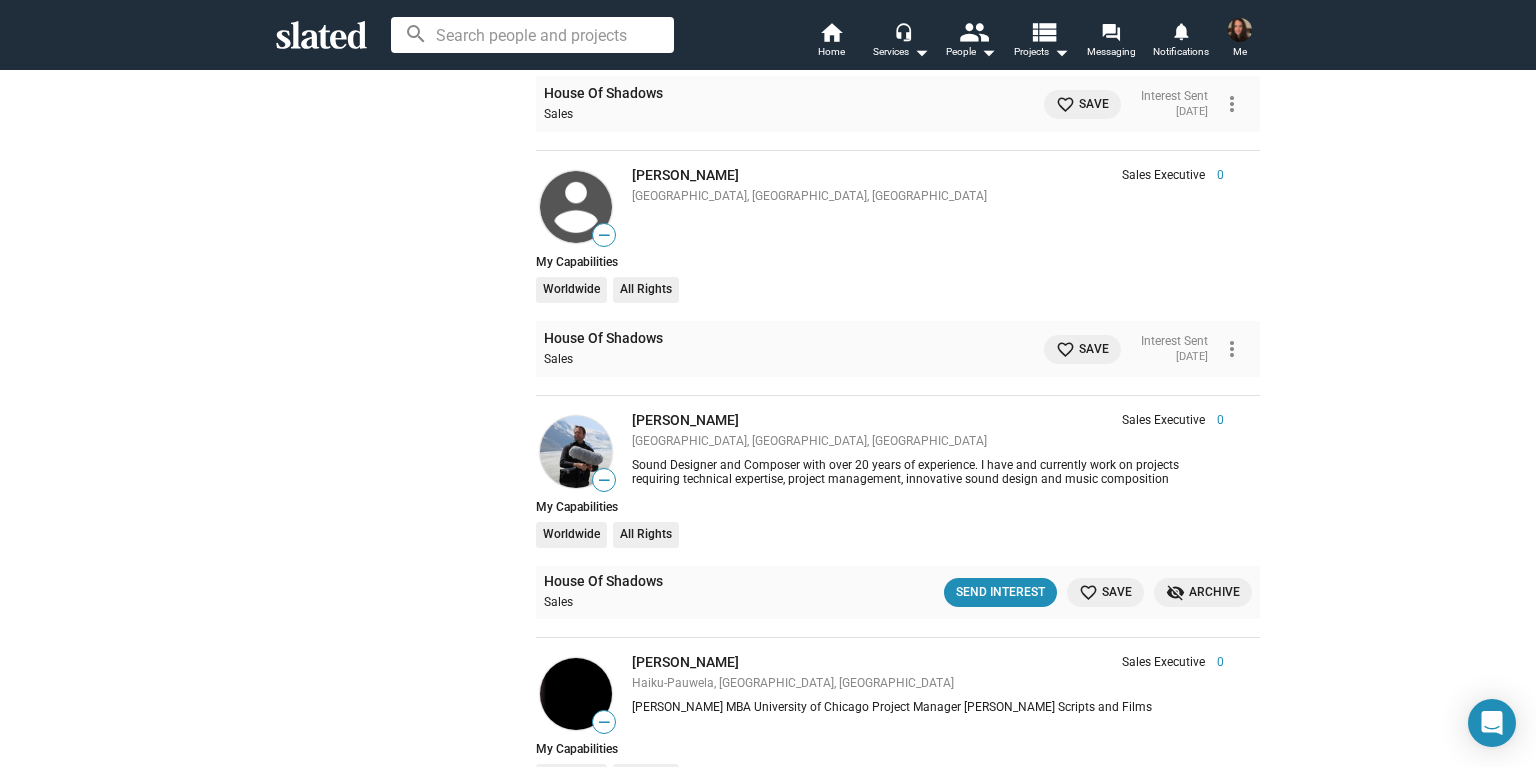 click on "Show filters Filter matches by Clear all Project & Opportunities House Of Shadows Project Opportunity Opportunity Status   Updated Recently (30 Days)   Not Contacted   Interest Sent   Interest Received   Mutual Interest   Archived   Saved info Got a new draft of your script? Projects with a  70+  script score get  10x  the introduction volume and are matched with our  highest scoring  members. Submit new draft Matches For Your Projects 381  results  House Of Shadows   clear  Not Contacted   clear  Person  Role Score — Erik Gonzalez Sales Executive 0 Los Angeles, CA, US Erik, a USC alum, led campaigns for Land of Bad, The Black Demon, and Medieval. A skilled artist and storyteller, he excels in crafting award-winning multi-platform marketing strategies. Sales Executive 0 Erik, a USC alum, led campaigns for Land of Bad, The Black Demon, and Medieval. A skilled artist and storyteller, he excels in crafting award-winning multi-platform marketing strategies. My Capabilities Worldwide All Rights Sales —" 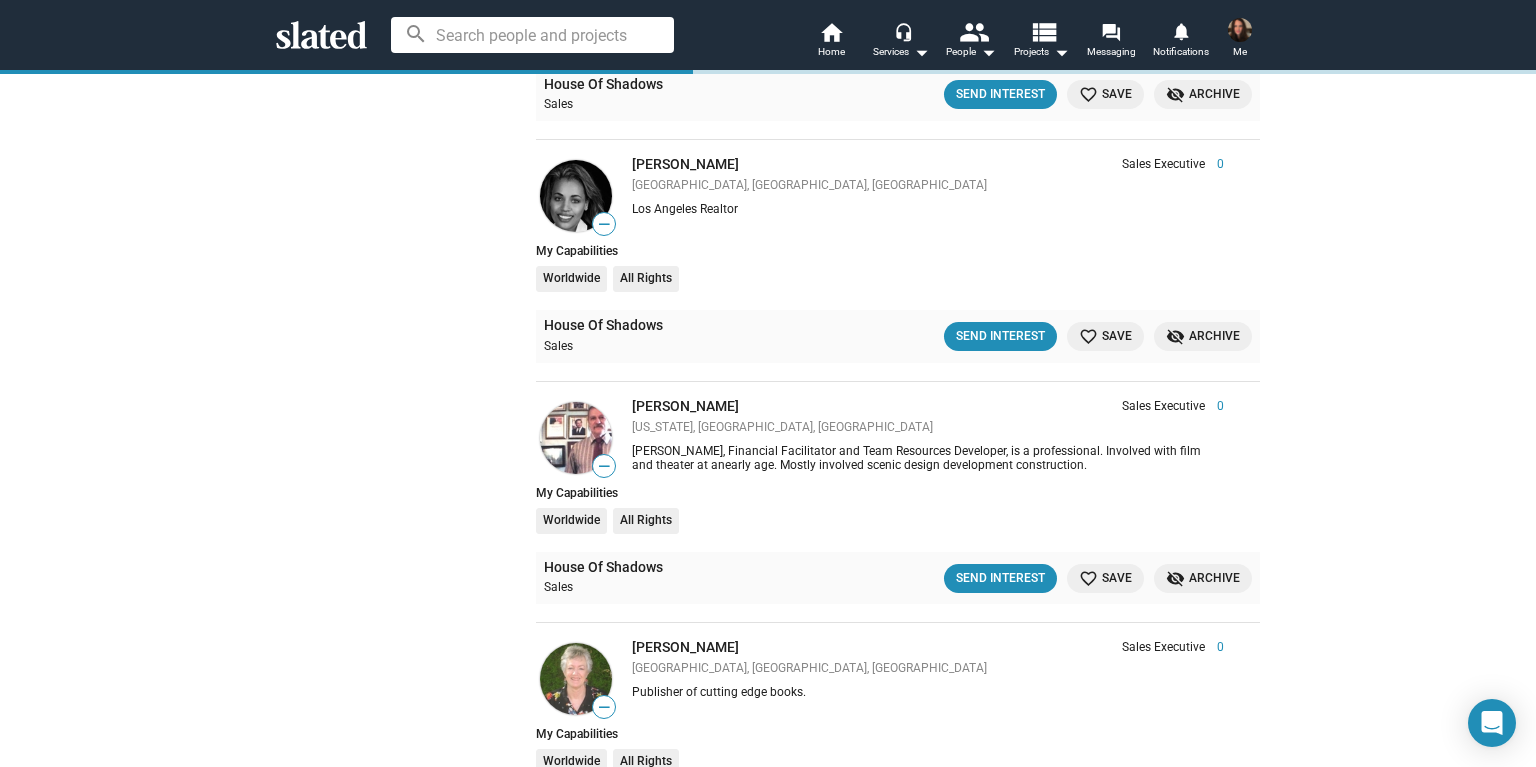 scroll, scrollTop: 20479, scrollLeft: 0, axis: vertical 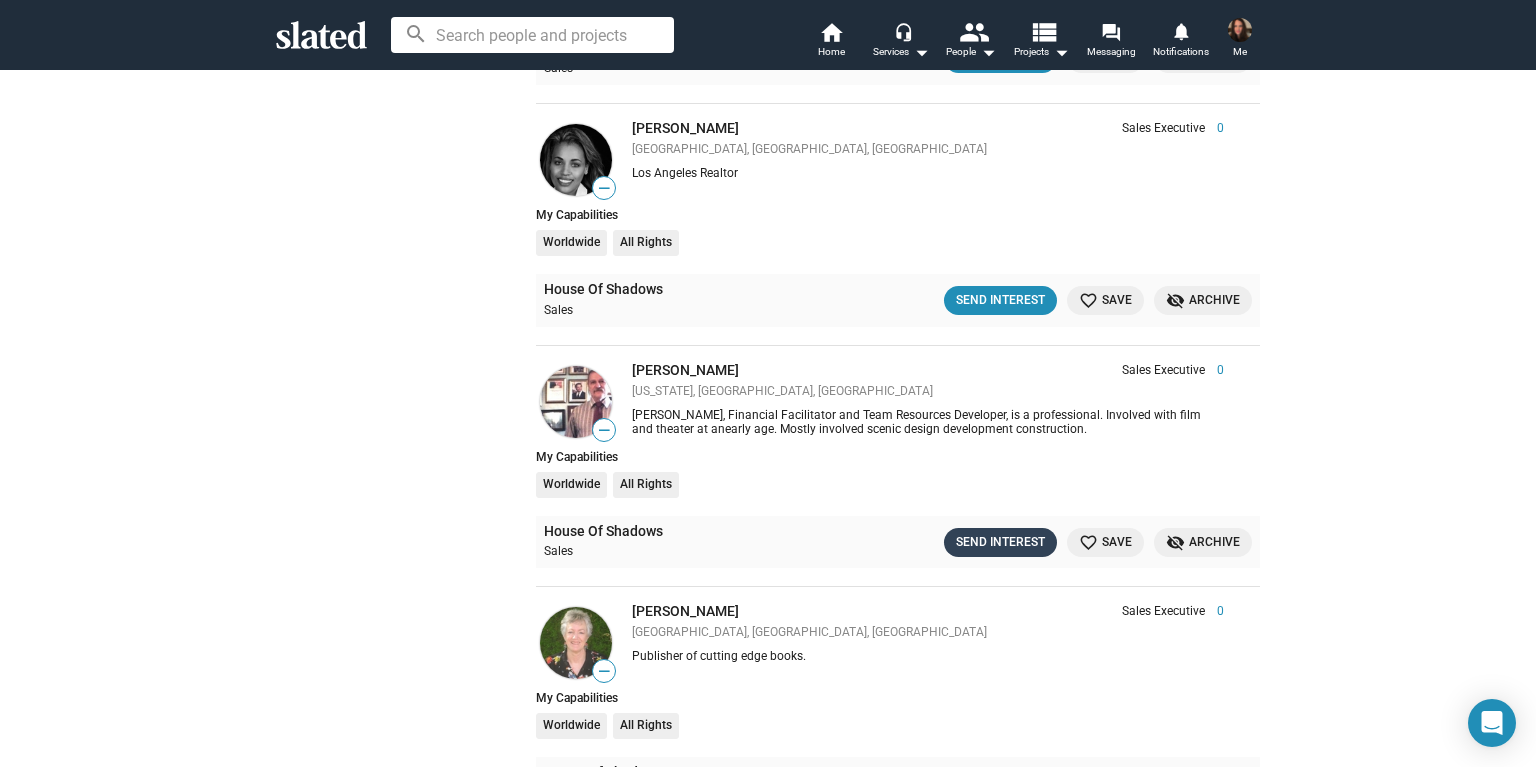click on "Send Interest" 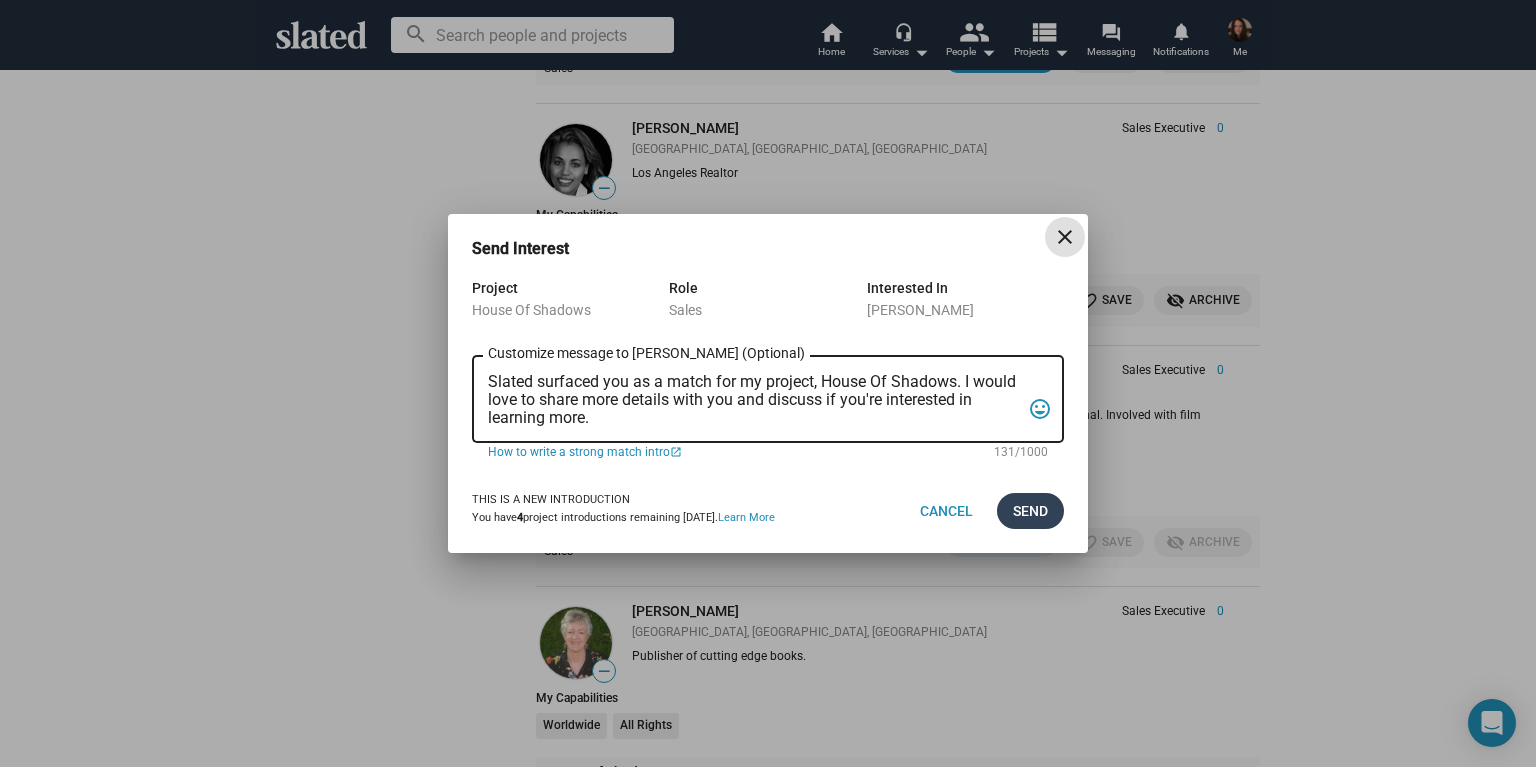 click on "Send" at bounding box center [1030, 511] 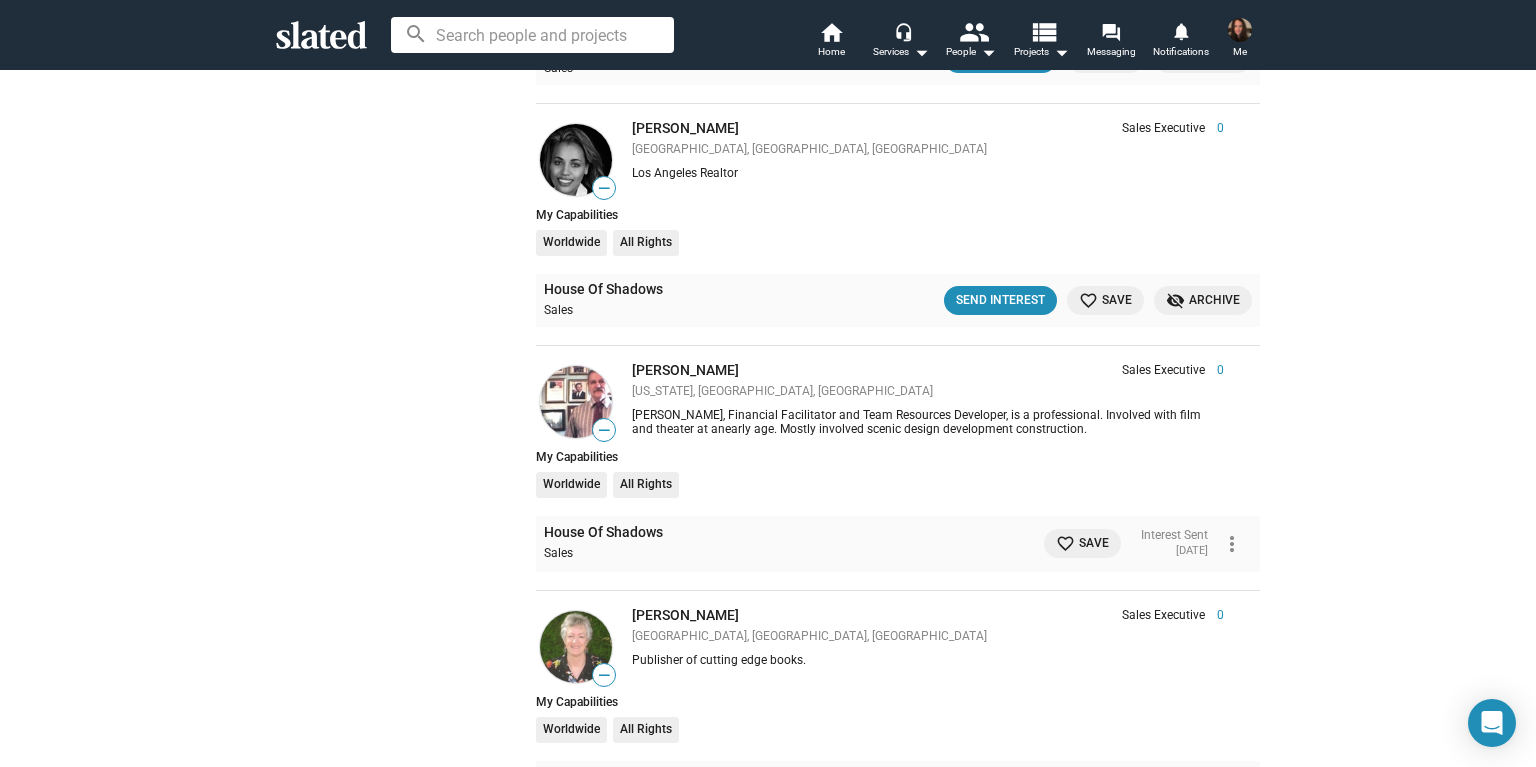 click on "Show filters Filter matches by Clear all Project & Opportunities House Of Shadows Project Opportunity Opportunity Status   Updated Recently (30 Days)   Not Contacted   Interest Sent   Interest Received   Mutual Interest   Archived   Saved info Got a new draft of your script? Projects with a  70+  script score get  10x  the introduction volume and are matched with our  highest scoring  members. Submit new draft Matches For Your Projects 379  results  House Of Shadows   clear  Not Contacted   clear  Person  Role Score — Erik Gonzalez Sales Executive 0 Los Angeles, CA, US Erik, a USC alum, led campaigns for Land of Bad, The Black Demon, and Medieval. A skilled artist and storyteller, he excels in crafting award-winning multi-platform marketing strategies. Sales Executive 0 Erik, a USC alum, led campaigns for Land of Bad, The Black Demon, and Medieval. A skilled artist and storyteller, he excels in crafting award-winning multi-platform marketing strategies. My Capabilities Worldwide All Rights Sales —" 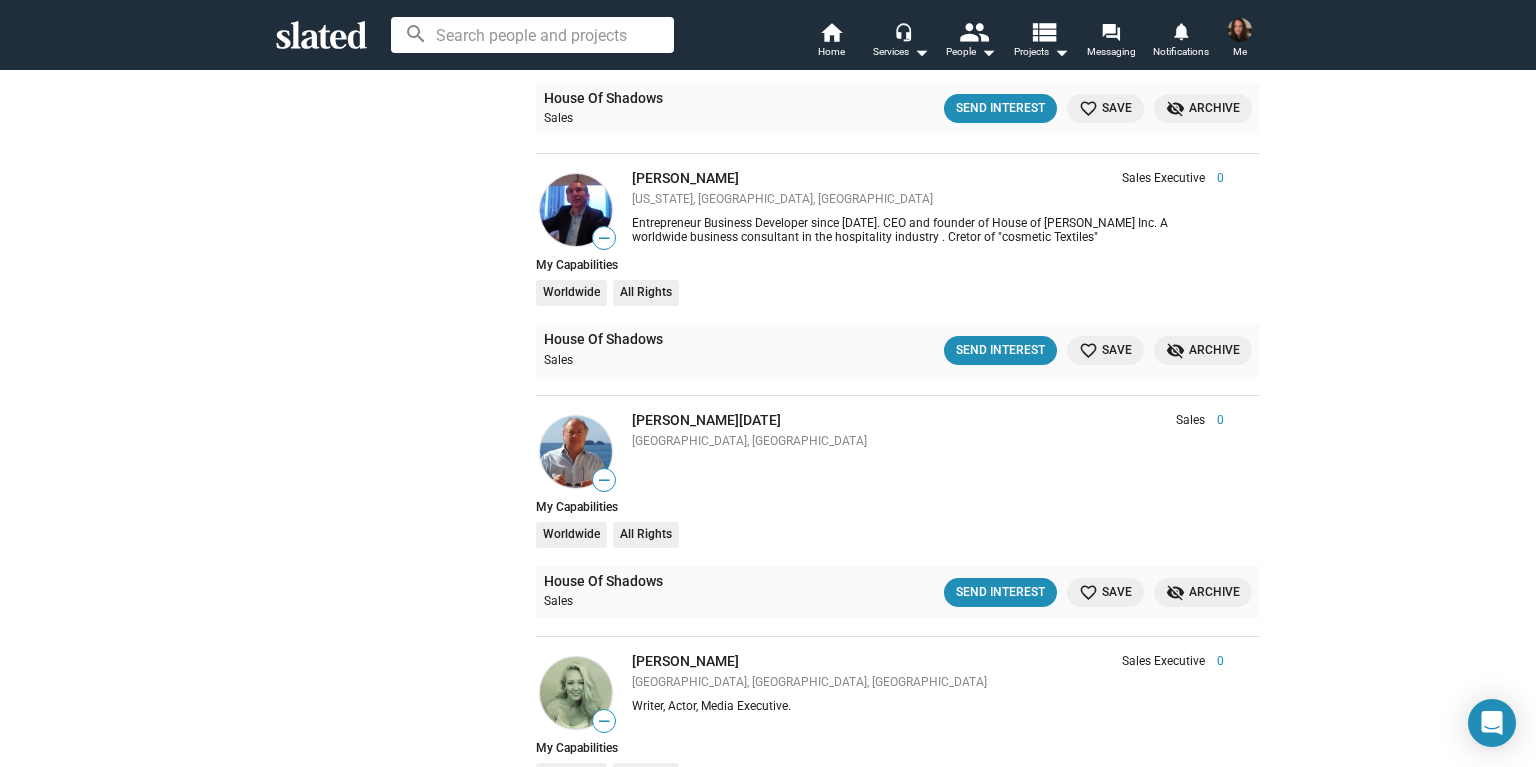scroll, scrollTop: 21183, scrollLeft: 0, axis: vertical 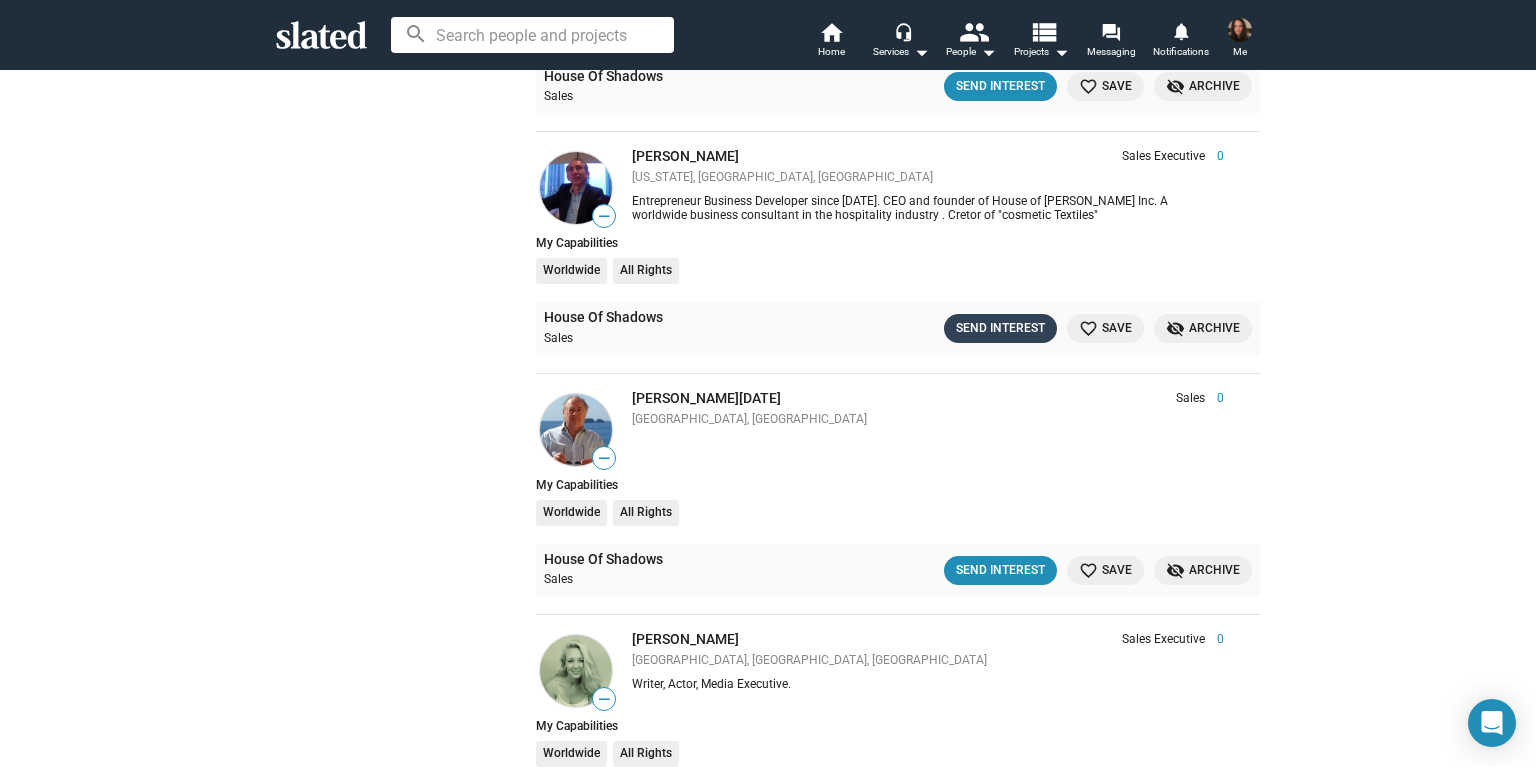 click on "Send Interest" 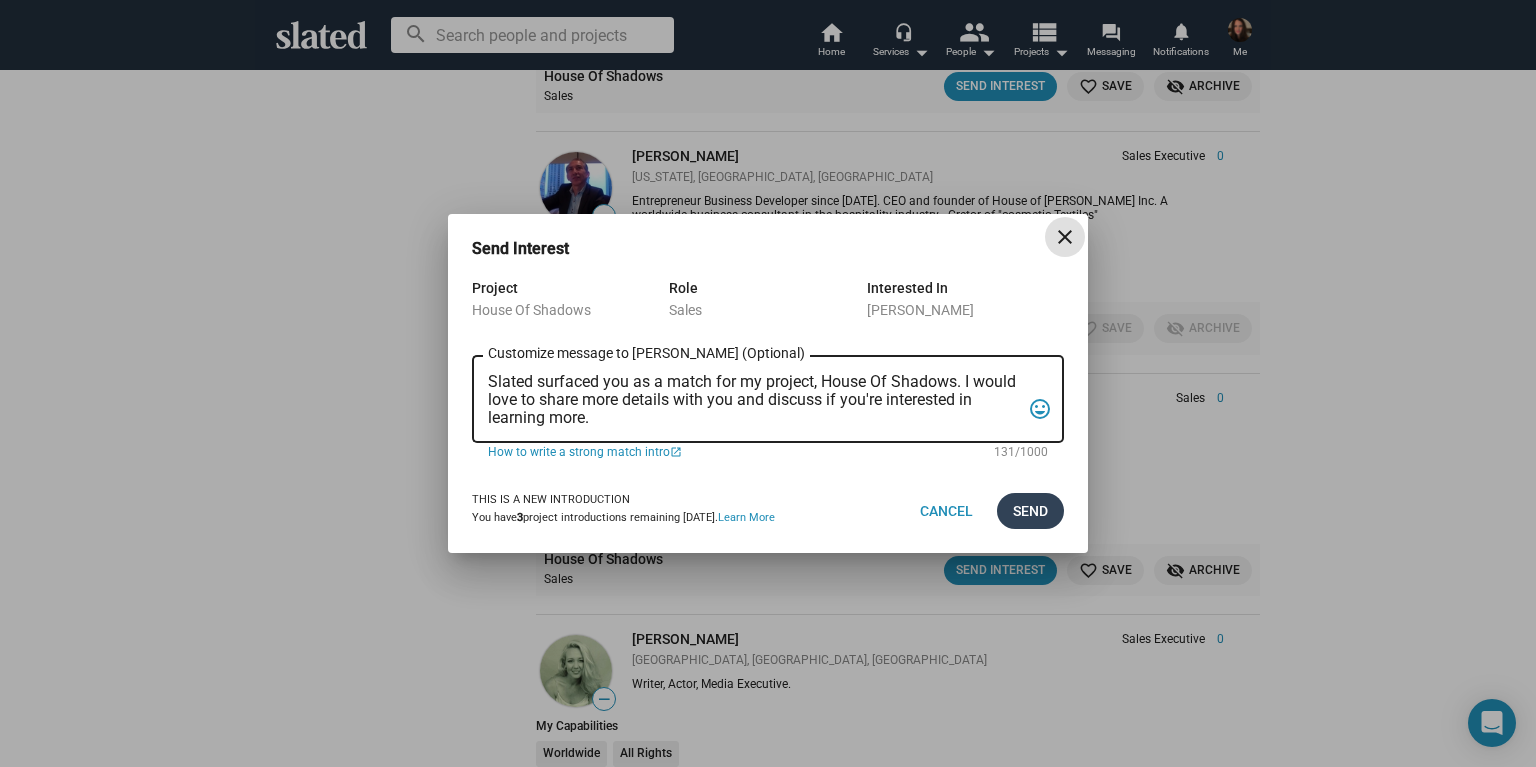 click on "Send" at bounding box center [1030, 511] 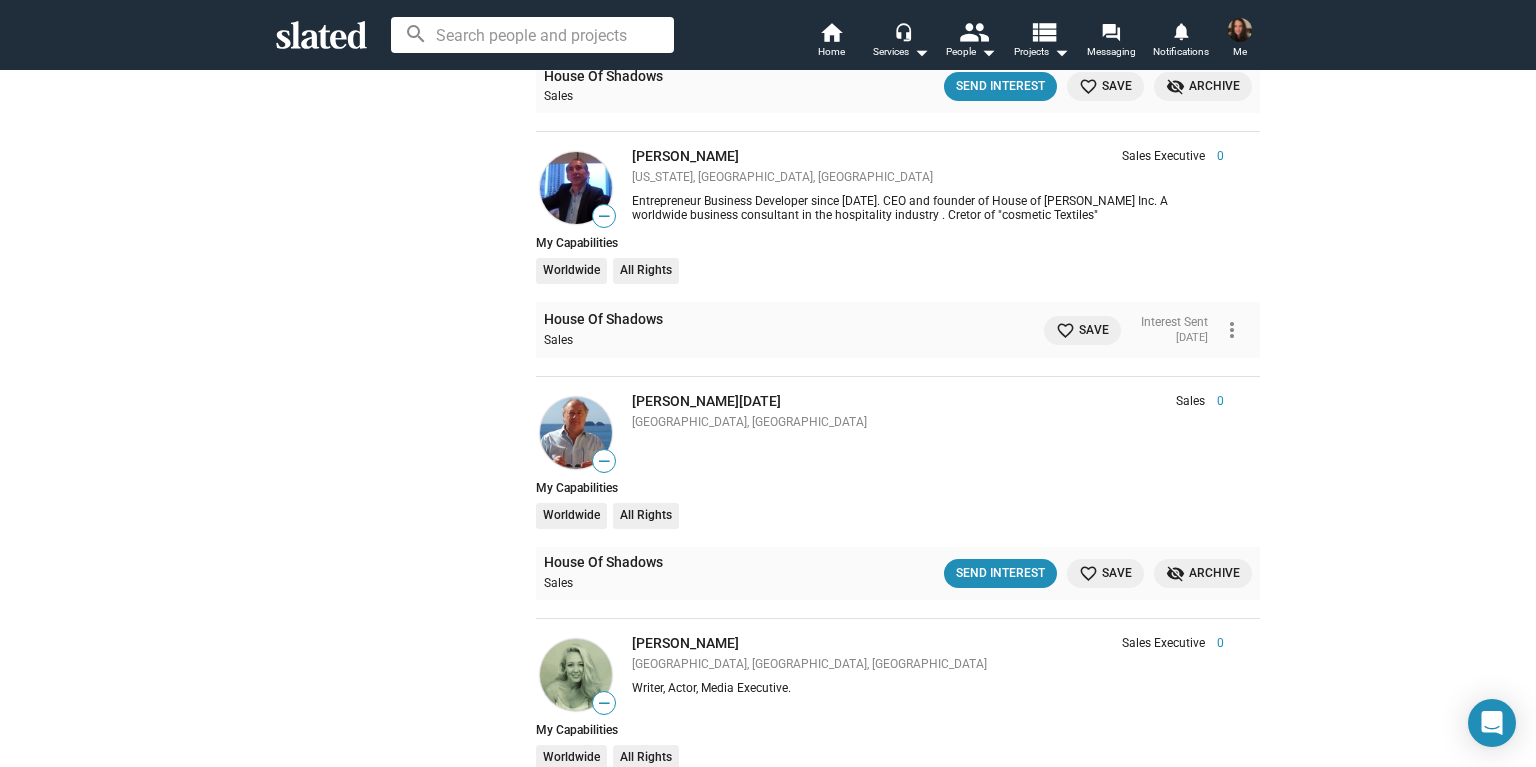 click on "Show filters Filter matches by Clear all Project & Opportunities House Of Shadows Project Opportunity Opportunity Status   Updated Recently (30 Days)   Not Contacted   Interest Sent   Interest Received   Mutual Interest   Archived   Saved info Got a new draft of your script? Projects with a  70+  script score get  10x  the introduction volume and are matched with our  highest scoring  members. Submit new draft Matches For Your Projects 379  results  House Of Shadows   clear  Not Contacted   clear  Person  Role Score — Erik Gonzalez Sales Executive 0 Los Angeles, CA, US Erik, a USC alum, led campaigns for Land of Bad, The Black Demon, and Medieval. A skilled artist and storyteller, he excels in crafting award-winning multi-platform marketing strategies. Sales Executive 0 Erik, a USC alum, led campaigns for Land of Bad, The Black Demon, and Medieval. A skilled artist and storyteller, he excels in crafting award-winning multi-platform marketing strategies. My Capabilities Worldwide All Rights Sales —" 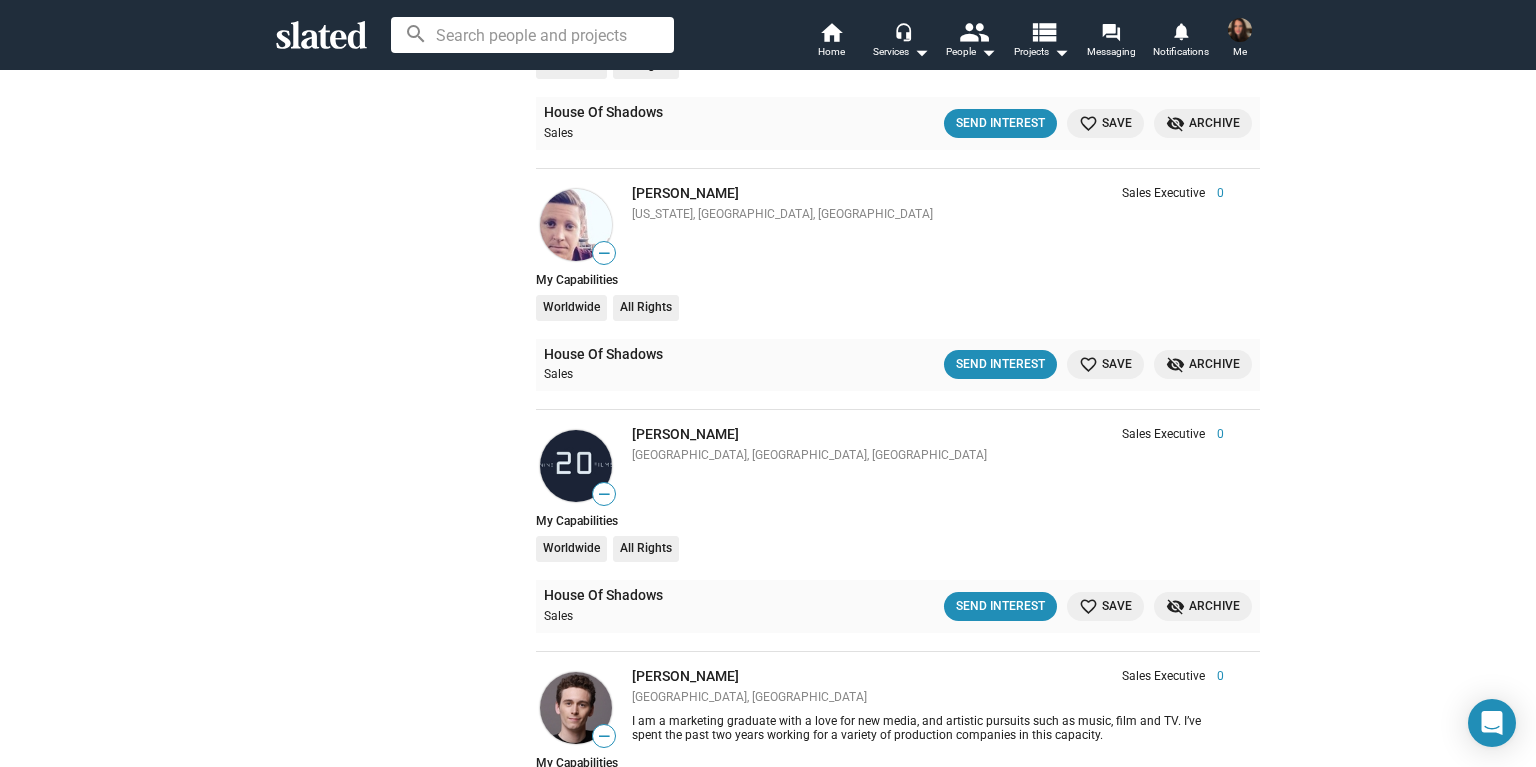 scroll, scrollTop: 22175, scrollLeft: 0, axis: vertical 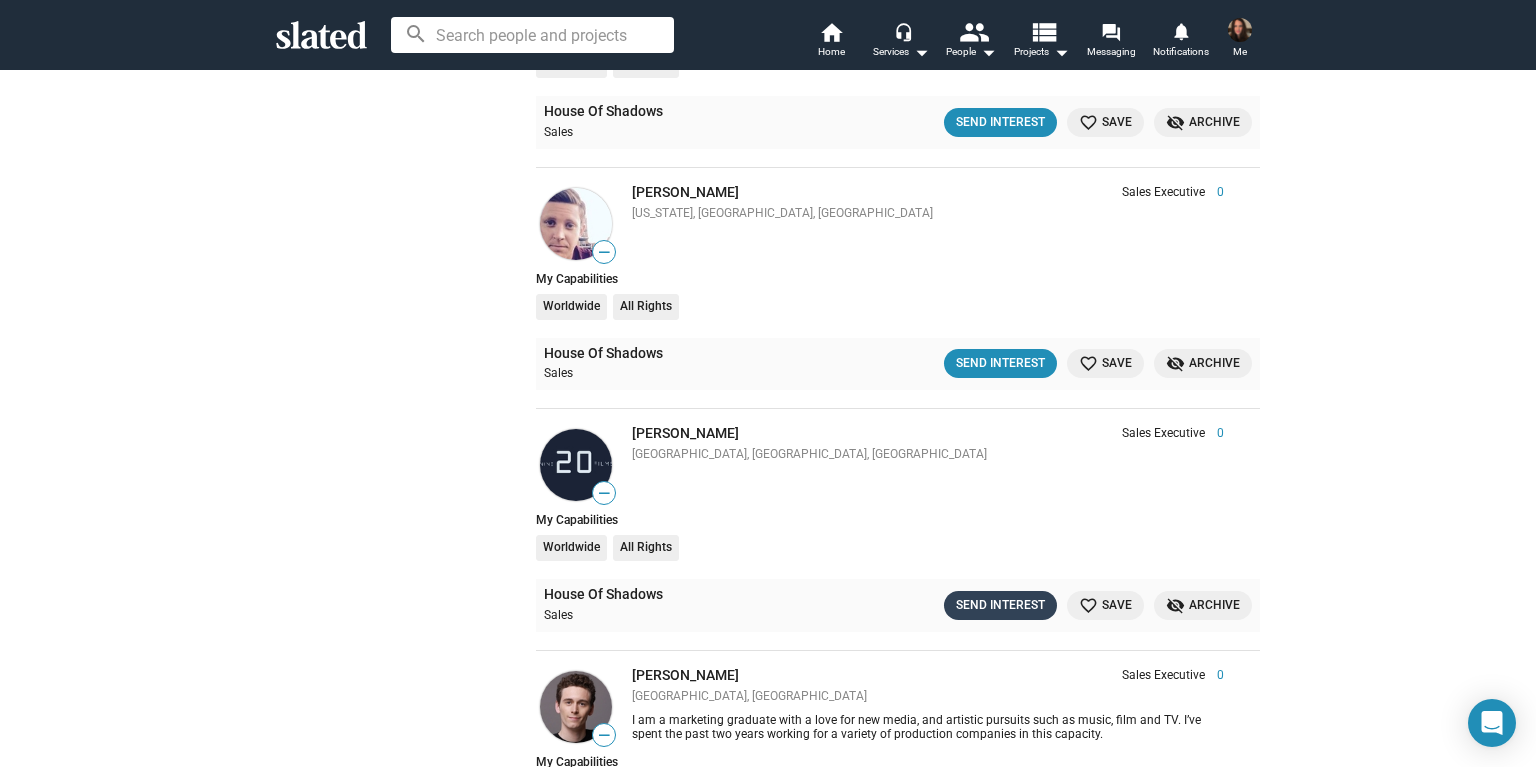 click on "Send Interest" 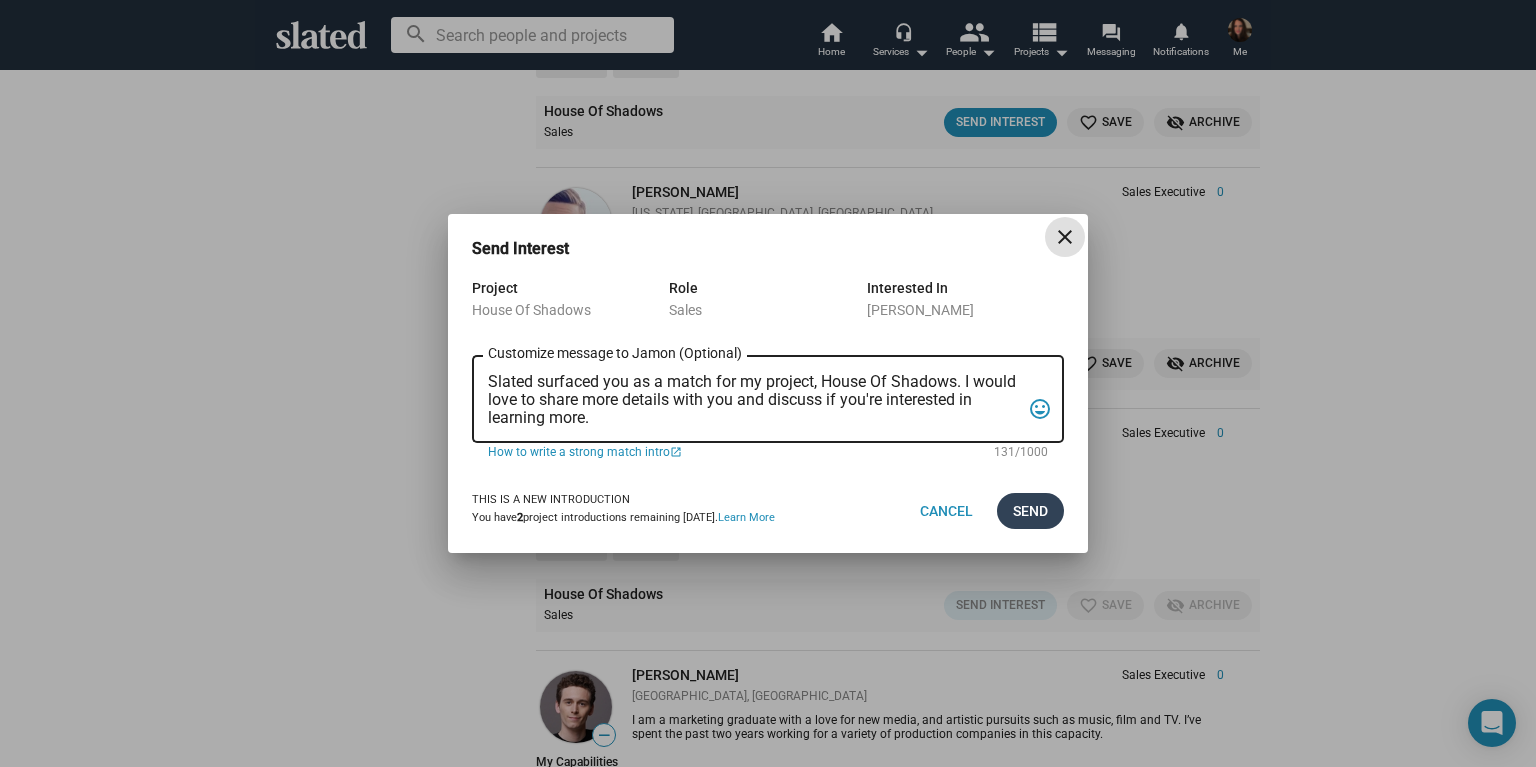 click on "Send" at bounding box center [1030, 511] 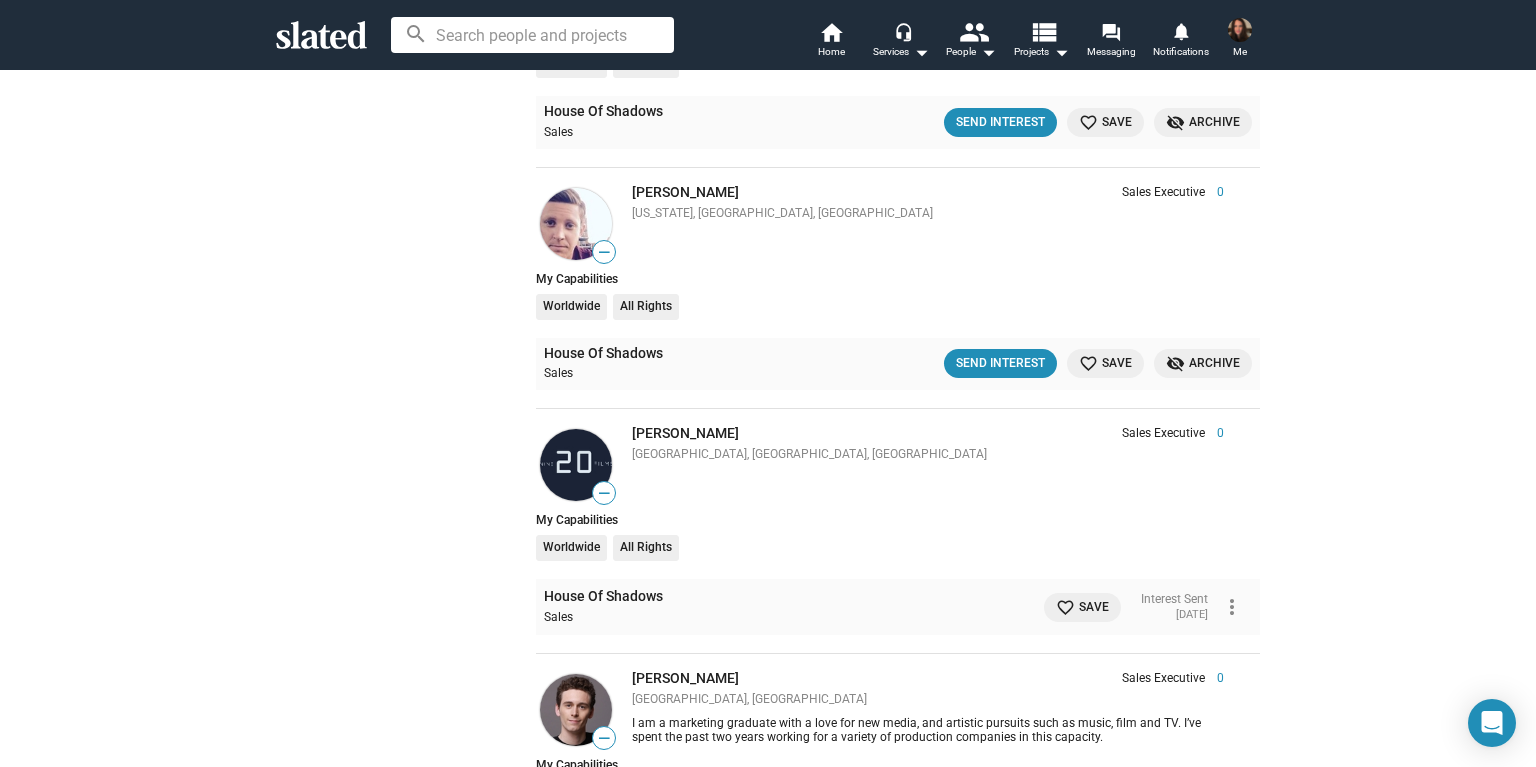 click on "Show filters Filter matches by Clear all Project & Opportunities House Of Shadows Project Opportunity Opportunity Status   Updated Recently (30 Days)   Not Contacted   Interest Sent   Interest Received   Mutual Interest   Archived   Saved info Got a new draft of your script? Projects with a  70+  script score get  10x  the introduction volume and are matched with our  highest scoring  members. Submit new draft Matches For Your Projects 379  results  House Of Shadows   clear  Not Contacted   clear  Person  Role Score — Erik Gonzalez Sales Executive 0 Los Angeles, CA, US Erik, a USC alum, led campaigns for Land of Bad, The Black Demon, and Medieval. A skilled artist and storyteller, he excels in crafting award-winning multi-platform marketing strategies. Sales Executive 0 Erik, a USC alum, led campaigns for Land of Bad, The Black Demon, and Medieval. A skilled artist and storyteller, he excels in crafting award-winning multi-platform marketing strategies. My Capabilities Worldwide All Rights Sales —" 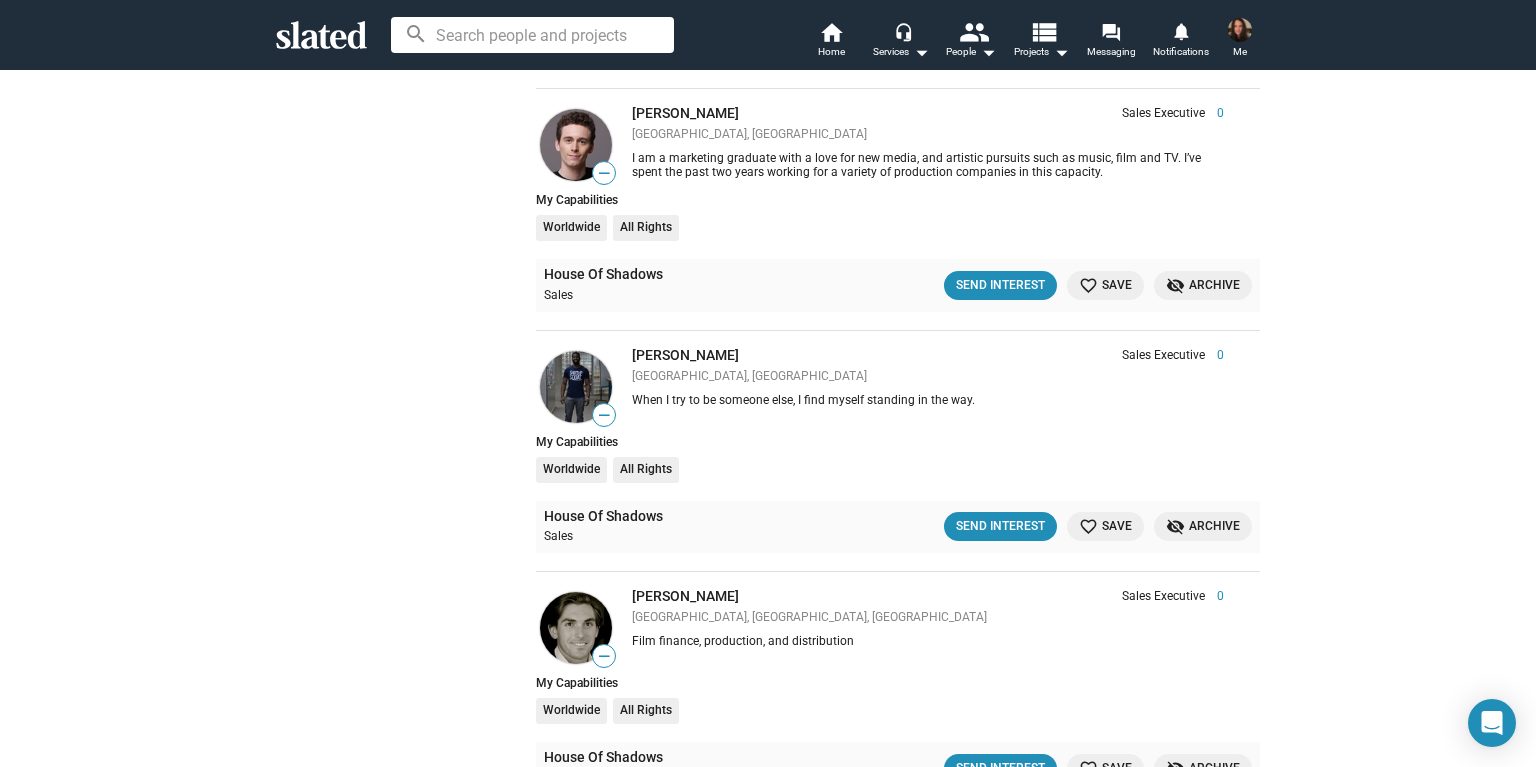 scroll, scrollTop: 22847, scrollLeft: 0, axis: vertical 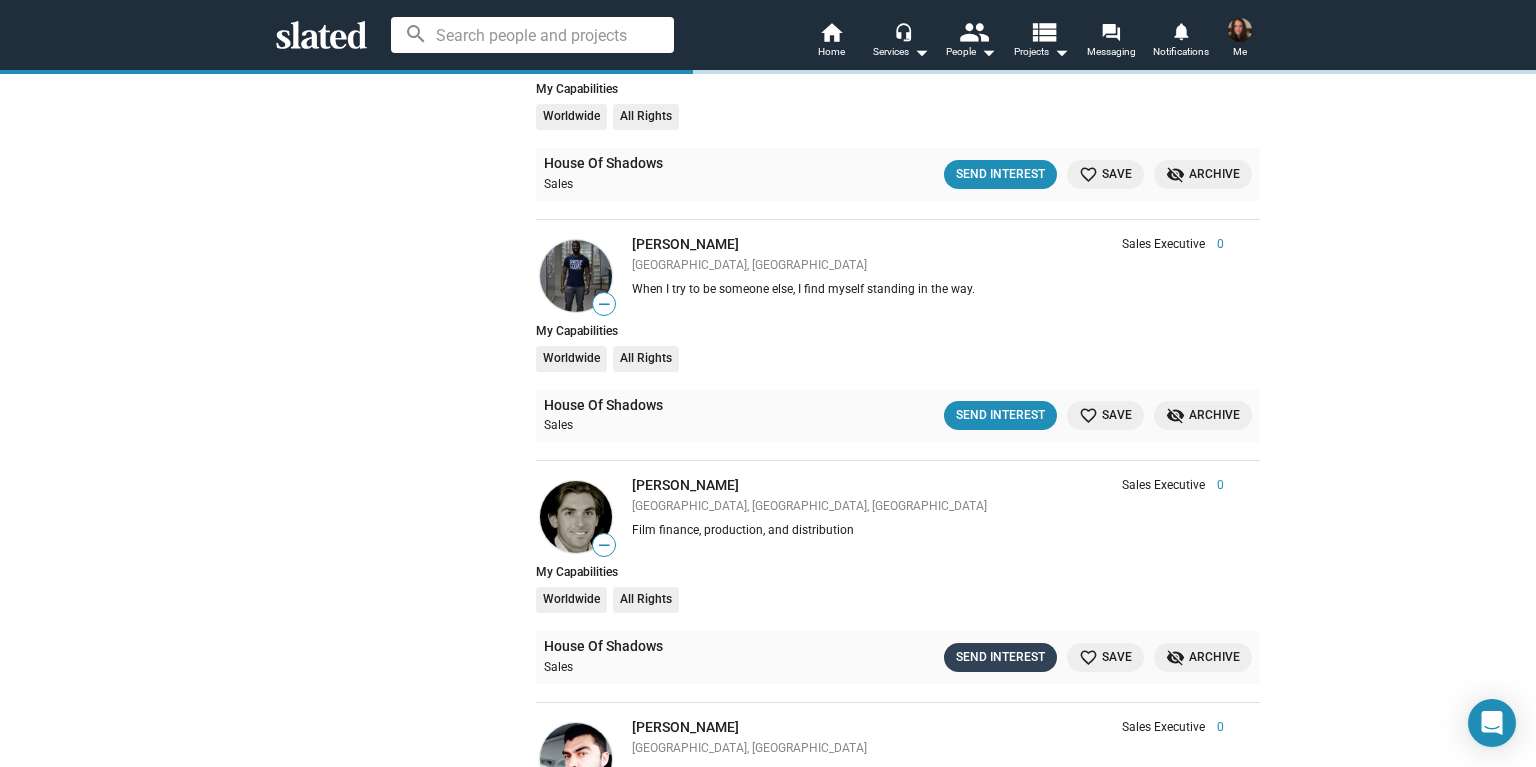 click on "Send Interest" 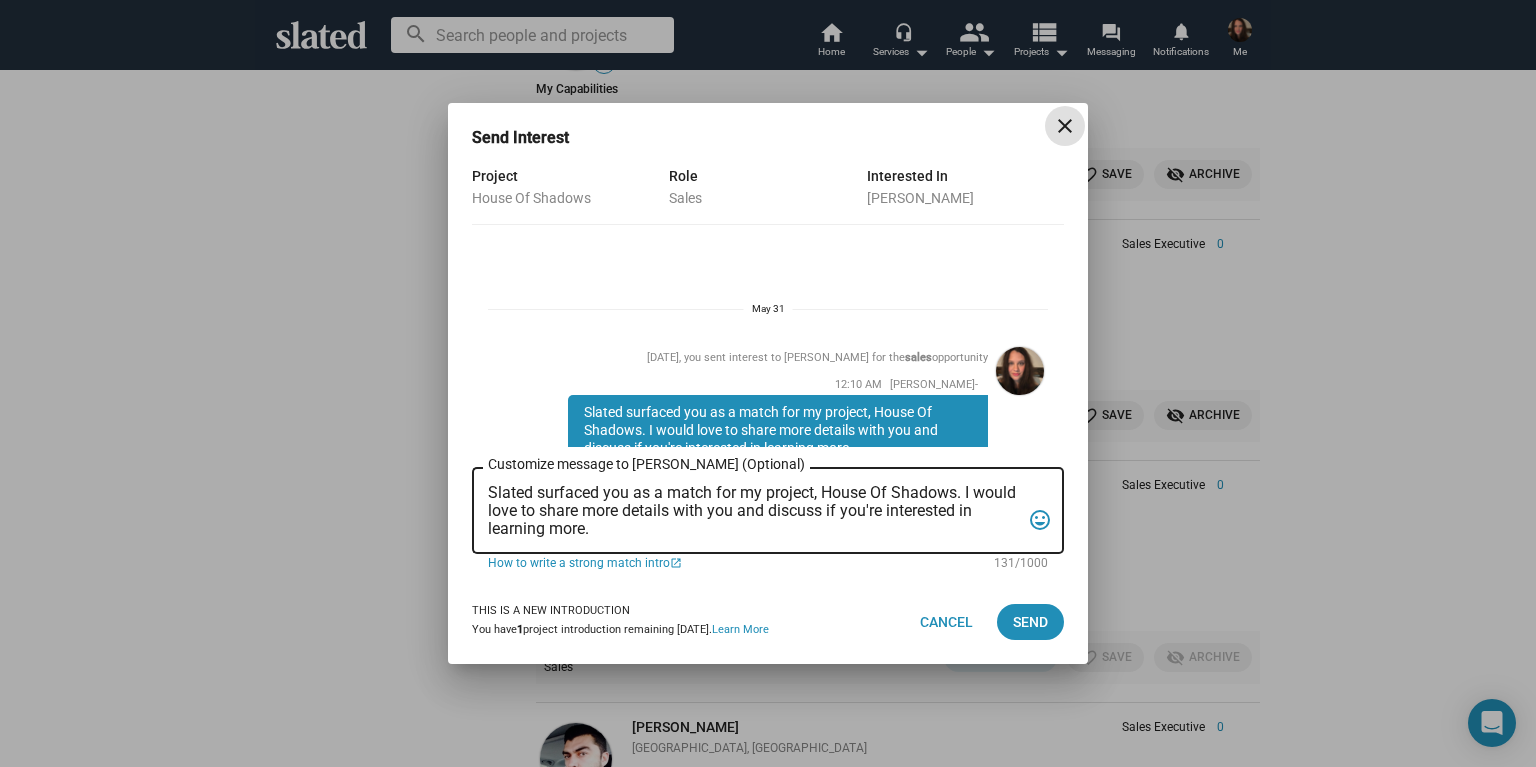 scroll, scrollTop: 88, scrollLeft: 0, axis: vertical 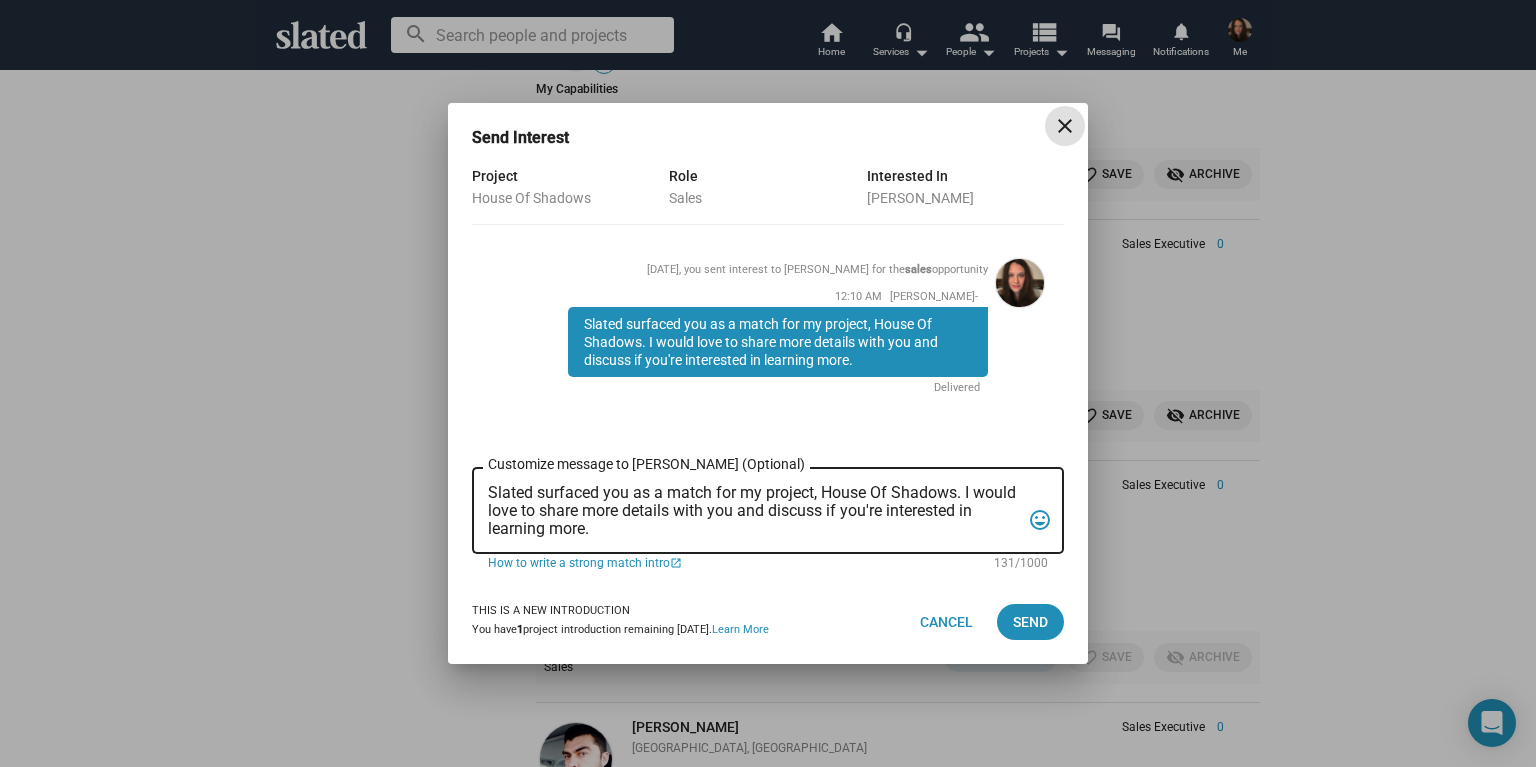 click on "Send Interest close Project House Of Shadows Role Sales Interested In Stephen Gary May 30, you sent interest to Stephen Gary for the  sales  opportunity
12:10 AM Gail Morin- Slated surfaced you as a match for my project, House Of Shadows. I would love to share more details with you and discuss if you're interested in learning more. Delivered Slated surfaced you as a match for my project, House Of Shadows. I would love to share more details with you and discuss if you're interested in learning more. Customize message to Stephen (Optional) Customize message (Optional) tag_faces 131/1000 How to write a strong match intro  open_in_new This is a new introduction  You have  1  project introduction remaining today.  Learn More Cancel Send" at bounding box center [768, 383] 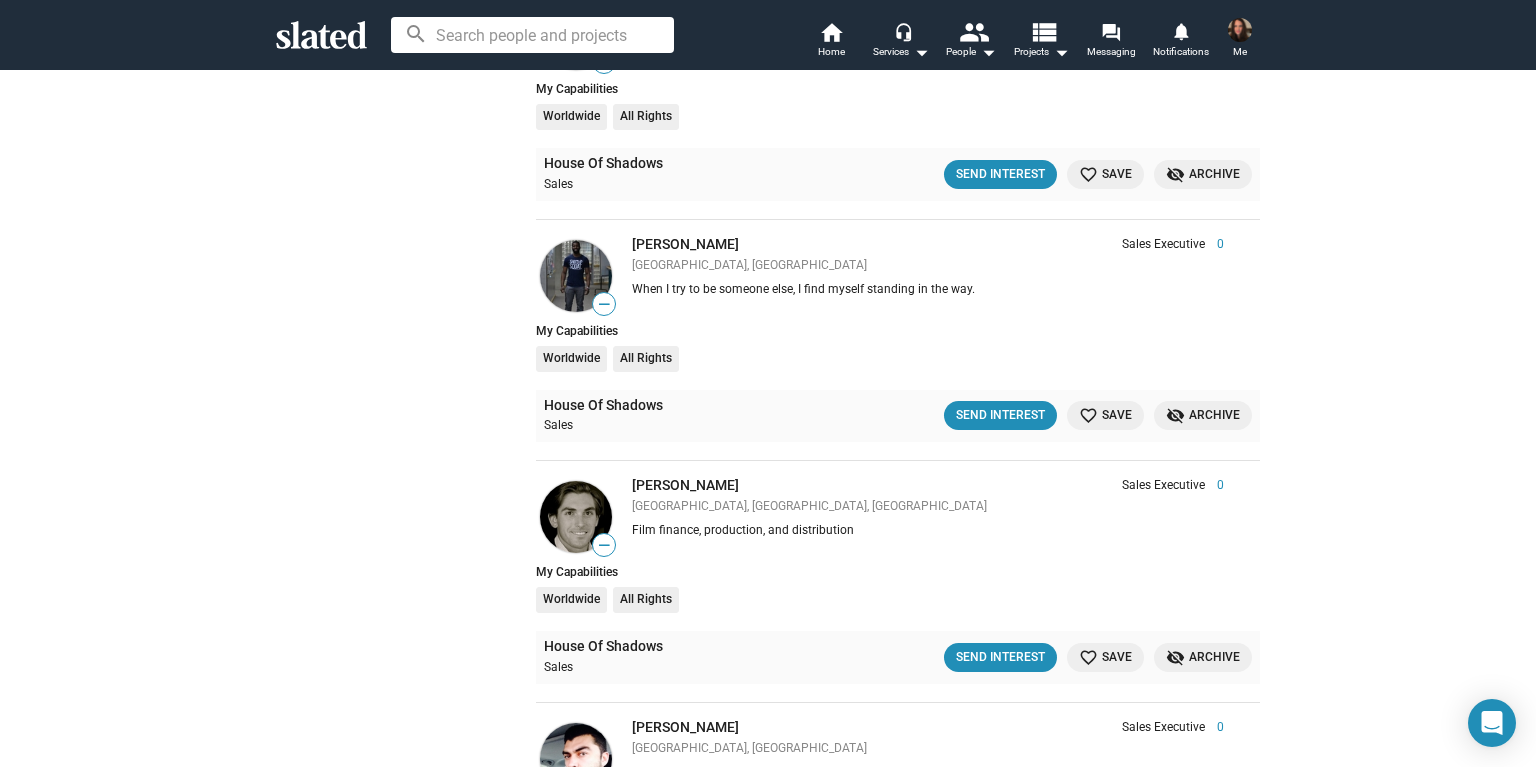 click on "Show filters Filter matches by Clear all Project & Opportunities House Of Shadows Project Opportunity Opportunity Status   Updated Recently (30 Days)   Not Contacted   Interest Sent   Interest Received   Mutual Interest   Archived   Saved info Got a new draft of your script? Projects with a  70+  script score get  10x  the introduction volume and are matched with our  highest scoring  members. Submit new draft Matches For Your Projects 376  results  House Of Shadows   clear  Not Contacted   clear  Person  Role Score — Erik Gonzalez Sales Executive 0 Los Angeles, CA, US Erik, a USC alum, led campaigns for Land of Bad, The Black Demon, and Medieval. A skilled artist and storyteller, he excels in crafting award-winning multi-platform marketing strategies. Sales Executive 0 Erik, a USC alum, led campaigns for Land of Bad, The Black Demon, and Medieval. A skilled artist and storyteller, he excels in crafting award-winning multi-platform marketing strategies. My Capabilities Worldwide All Rights Sales —" 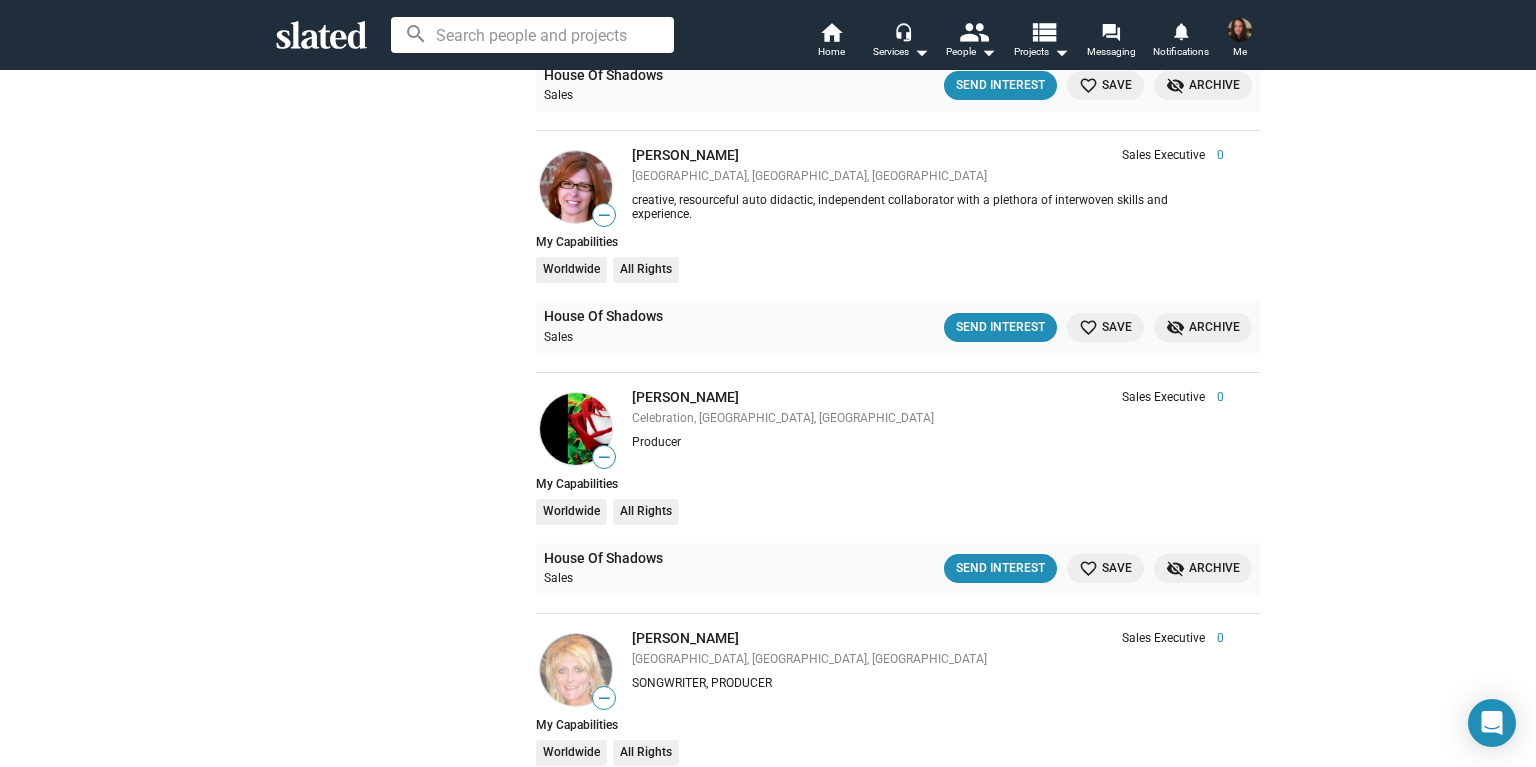 scroll, scrollTop: 23679, scrollLeft: 0, axis: vertical 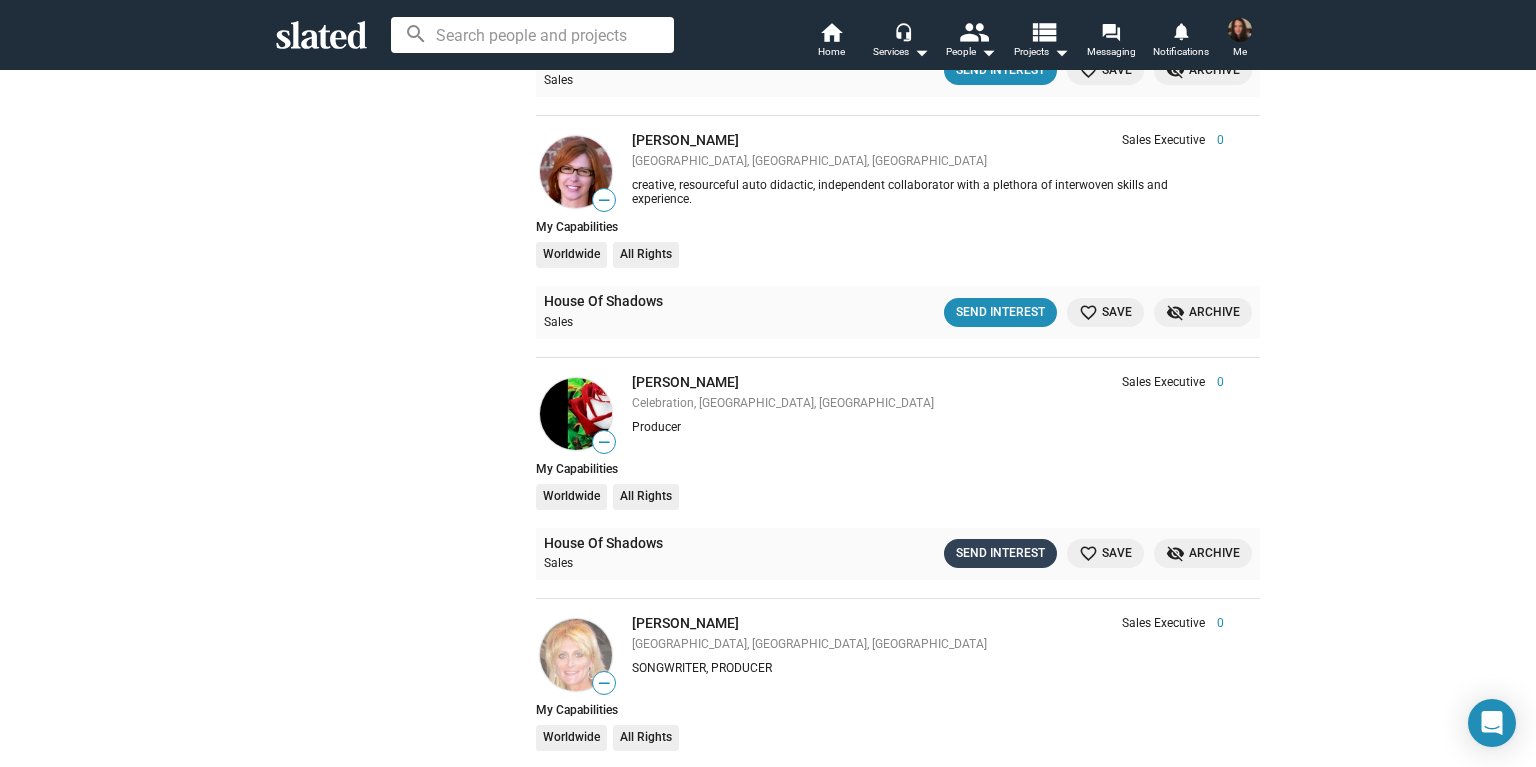 click on "Send Interest" 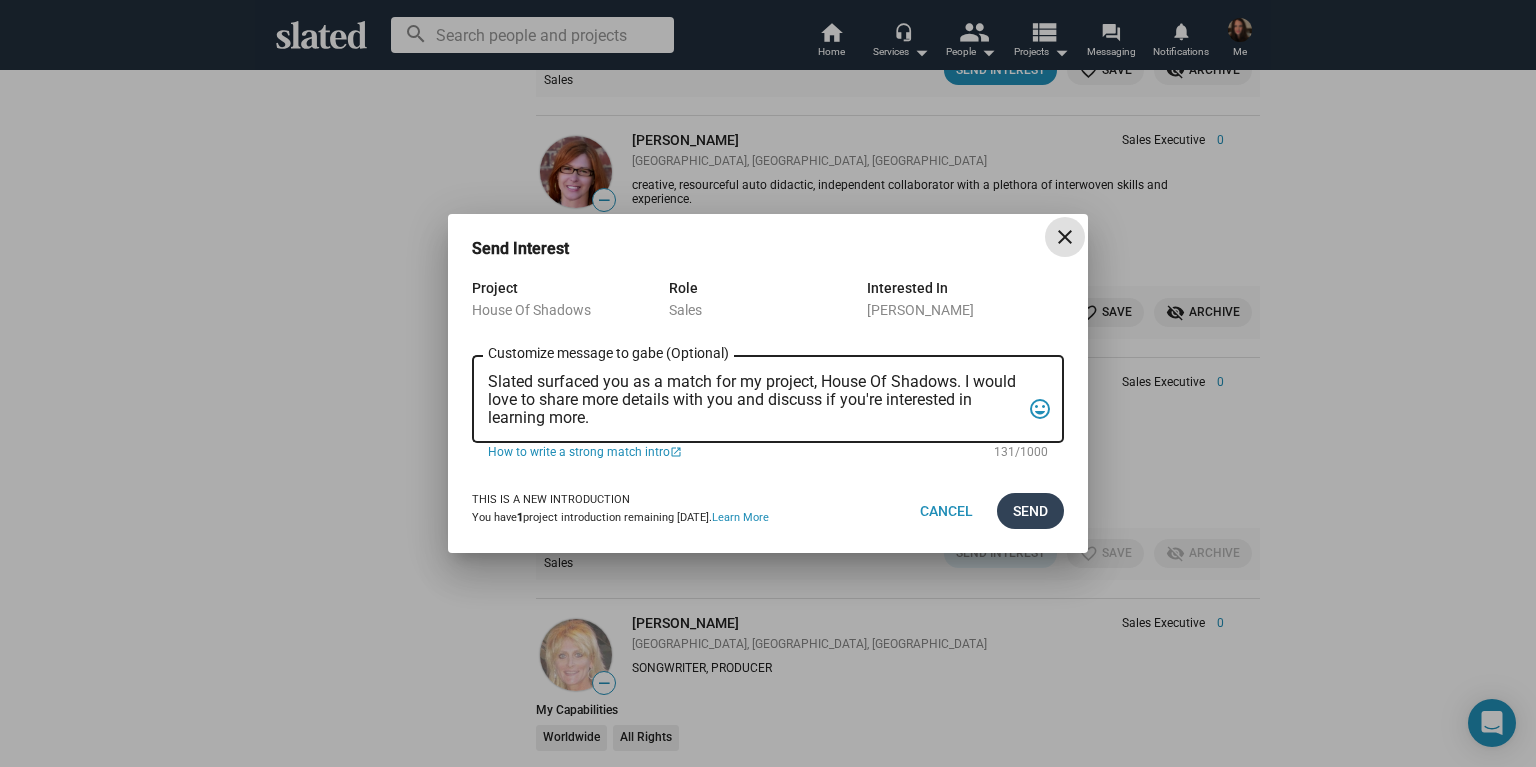 click on "Send" at bounding box center (1030, 511) 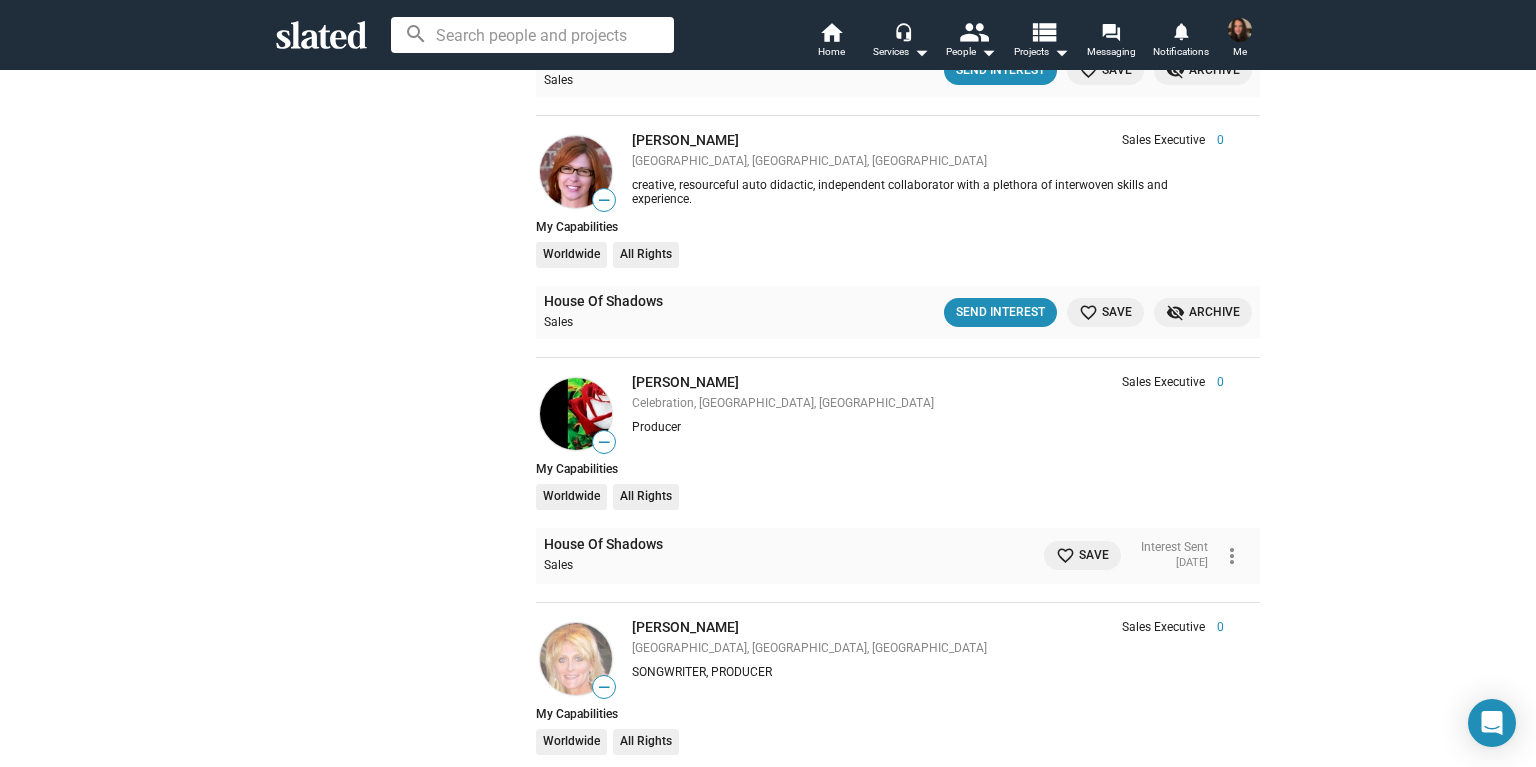 click on "Show filters Filter matches by Clear all Project & Opportunities House Of Shadows Project Opportunity Opportunity Status   Updated Recently (30 Days)   Not Contacted   Interest Sent   Interest Received   Mutual Interest   Archived   Saved info Got a new draft of your script? Projects with a  70+  script score get  10x  the introduction volume and are matched with our  highest scoring  members. Submit new draft Matches For Your Projects 376  results  House Of Shadows   clear  Not Contacted   clear  Person  Role Score — Erik Gonzalez Sales Executive 0 Los Angeles, CA, US Erik, a USC alum, led campaigns for Land of Bad, The Black Demon, and Medieval. A skilled artist and storyteller, he excels in crafting award-winning multi-platform marketing strategies. Sales Executive 0 Erik, a USC alum, led campaigns for Land of Bad, The Black Demon, and Medieval. A skilled artist and storyteller, he excels in crafting award-winning multi-platform marketing strategies. My Capabilities Worldwide All Rights Sales —" 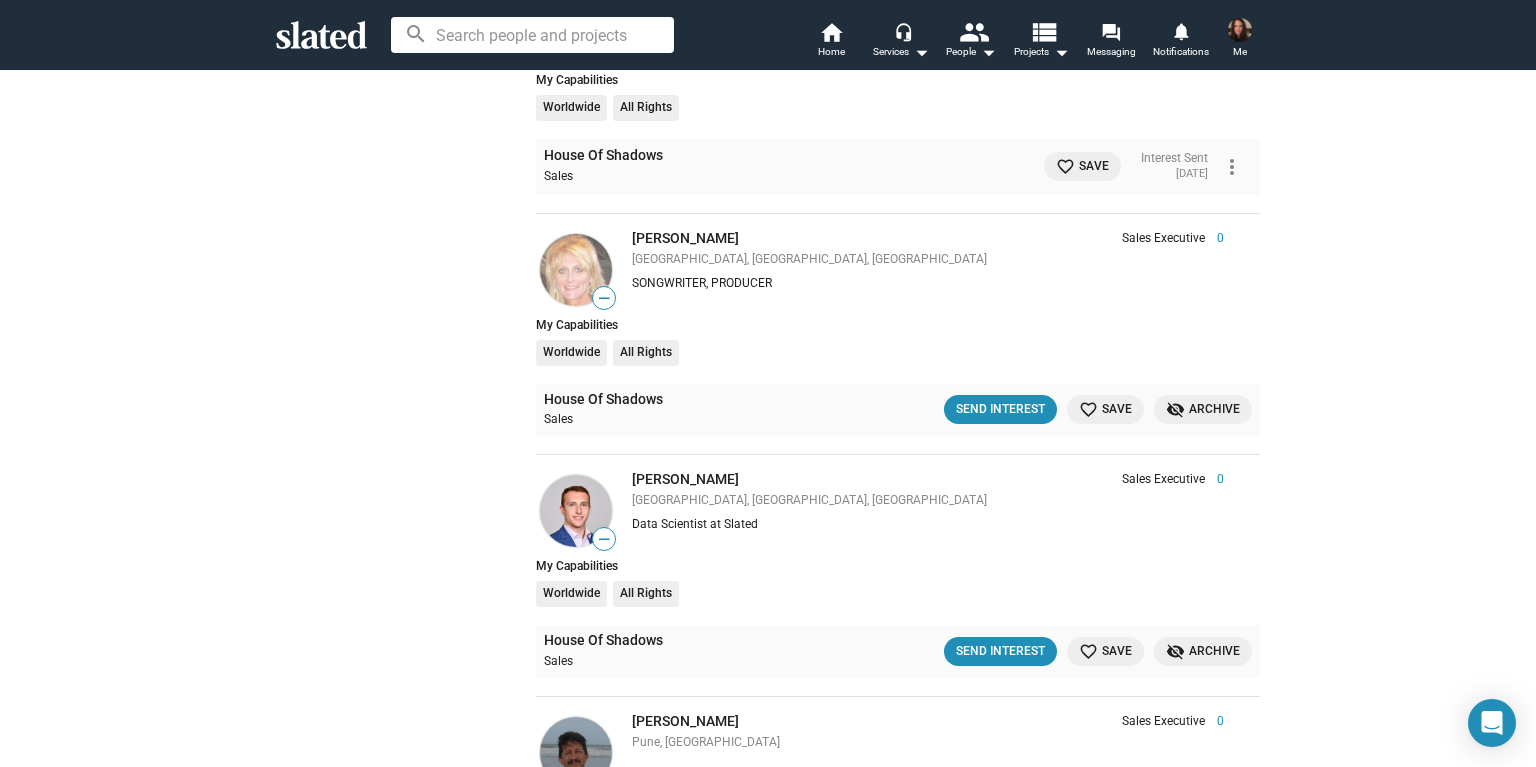 scroll, scrollTop: 24191, scrollLeft: 0, axis: vertical 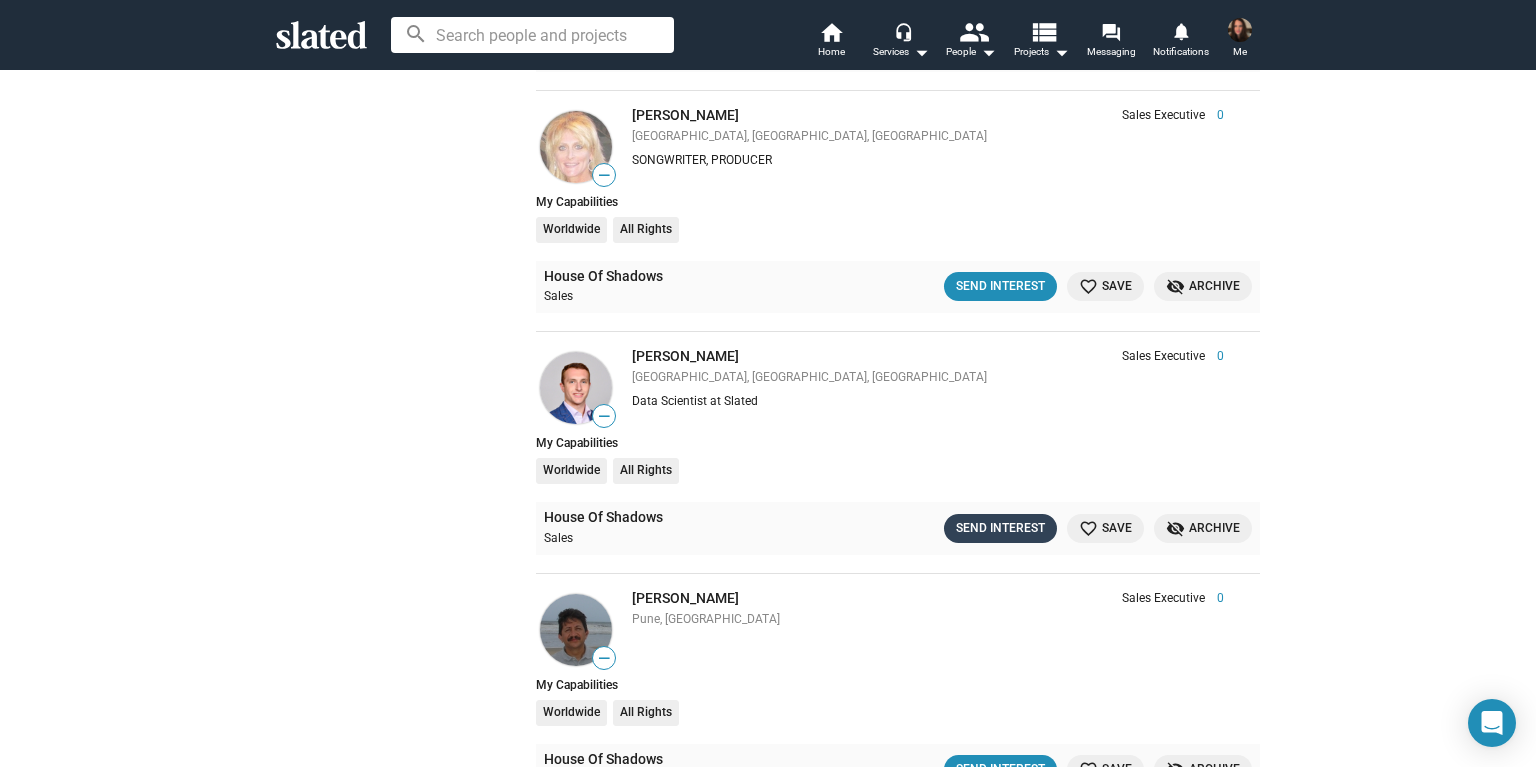 click on "Send Interest" 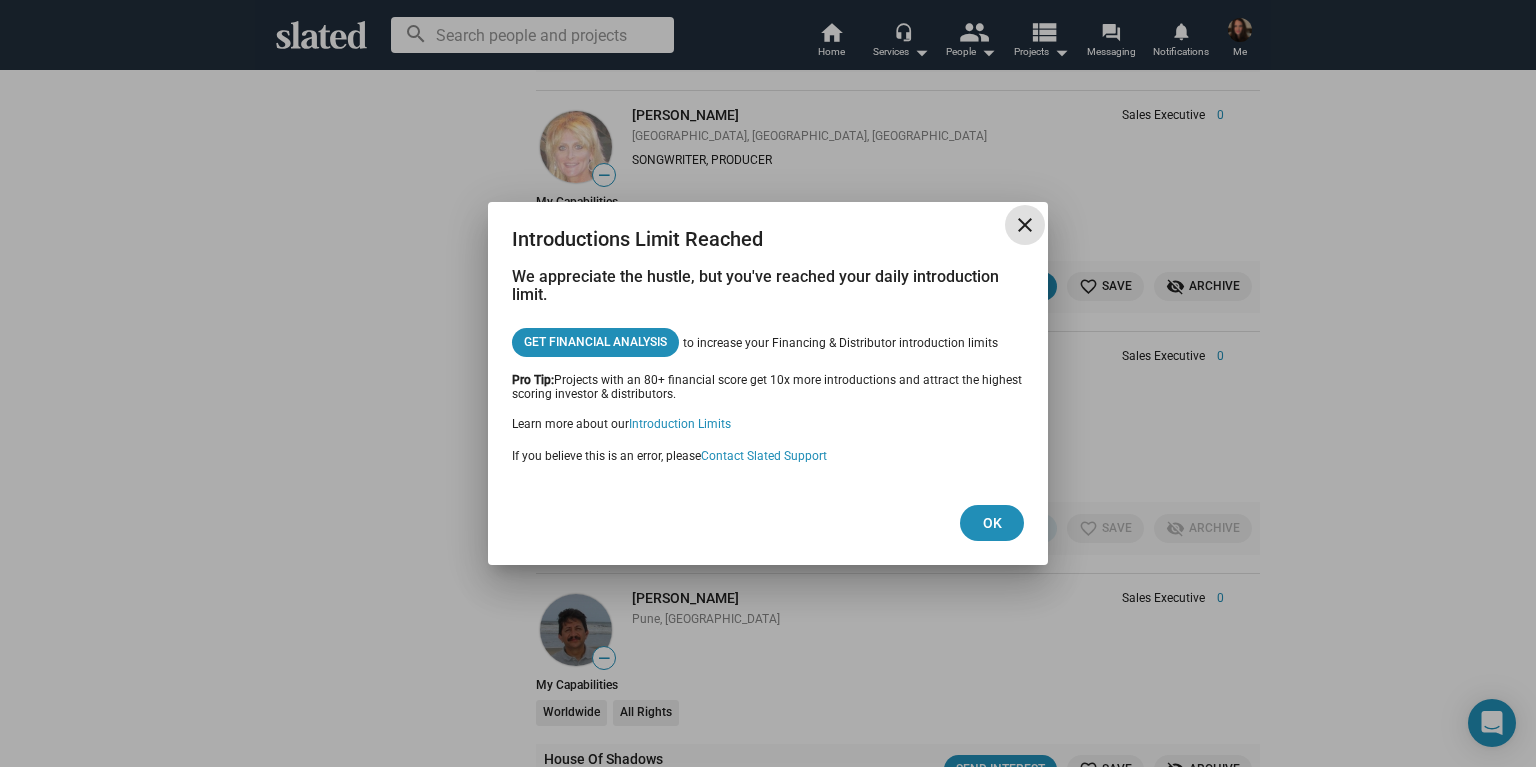 click on "close" at bounding box center [1025, 225] 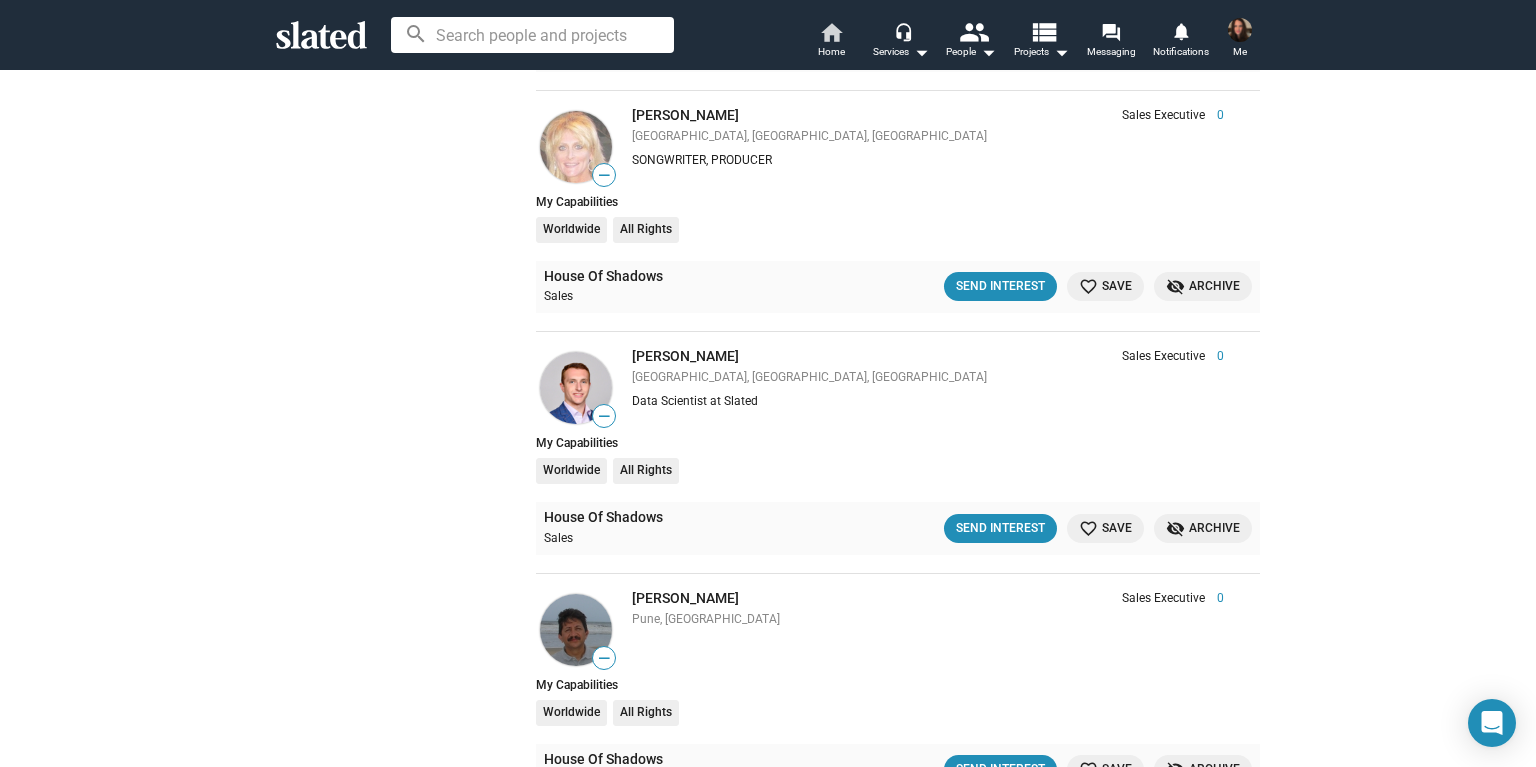 click on "Home" at bounding box center [831, 52] 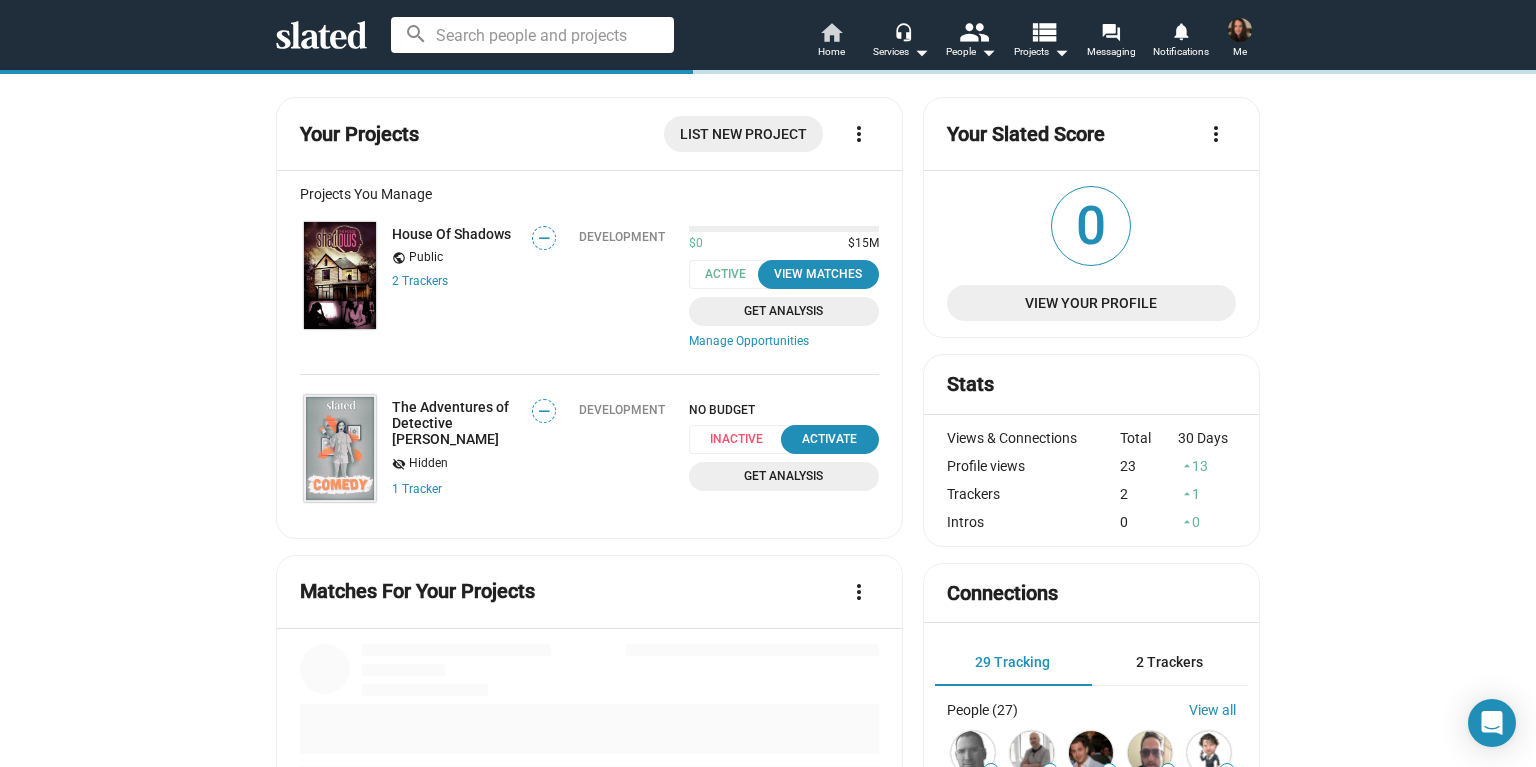 scroll, scrollTop: 0, scrollLeft: 0, axis: both 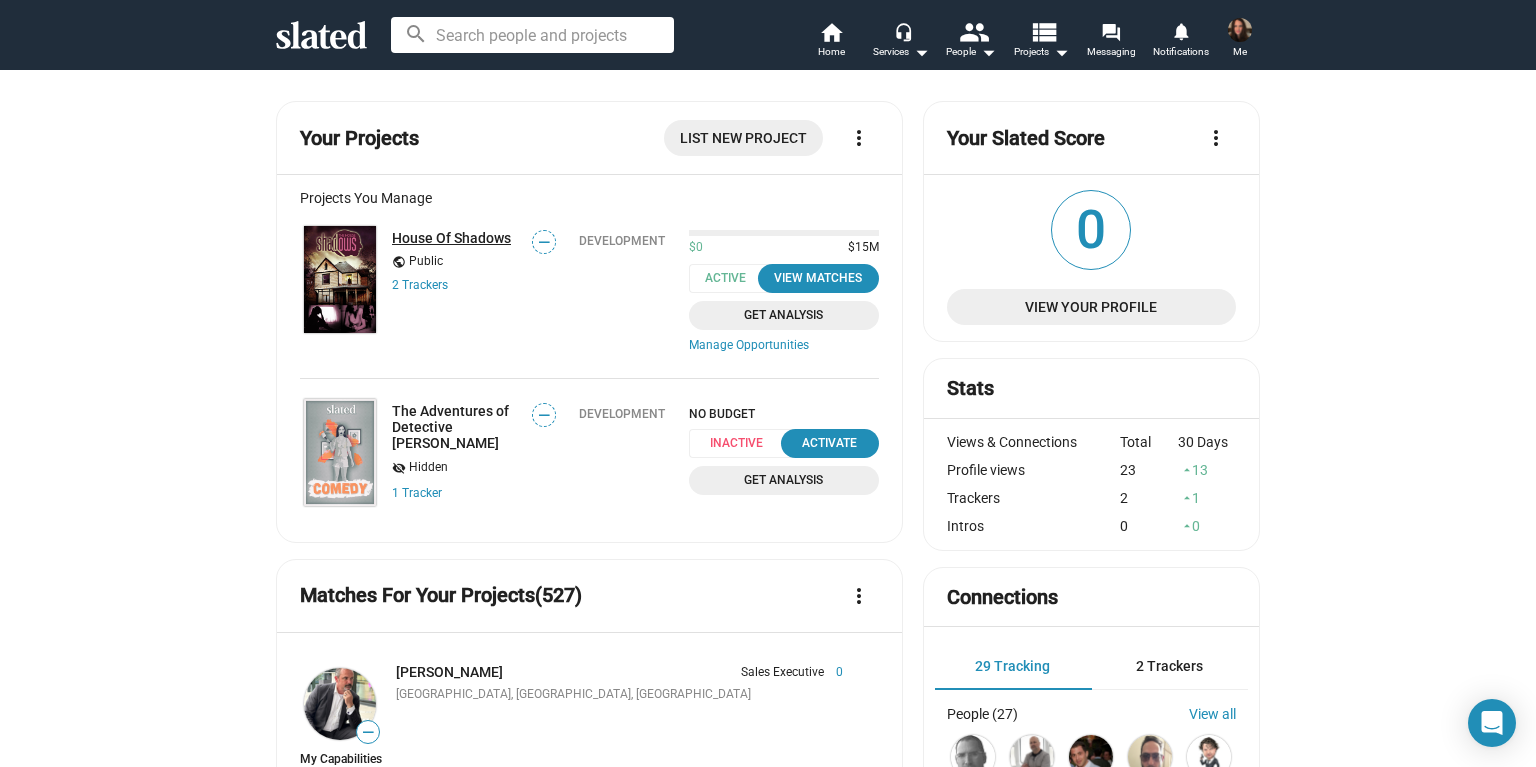 click on "House Of Shadows" 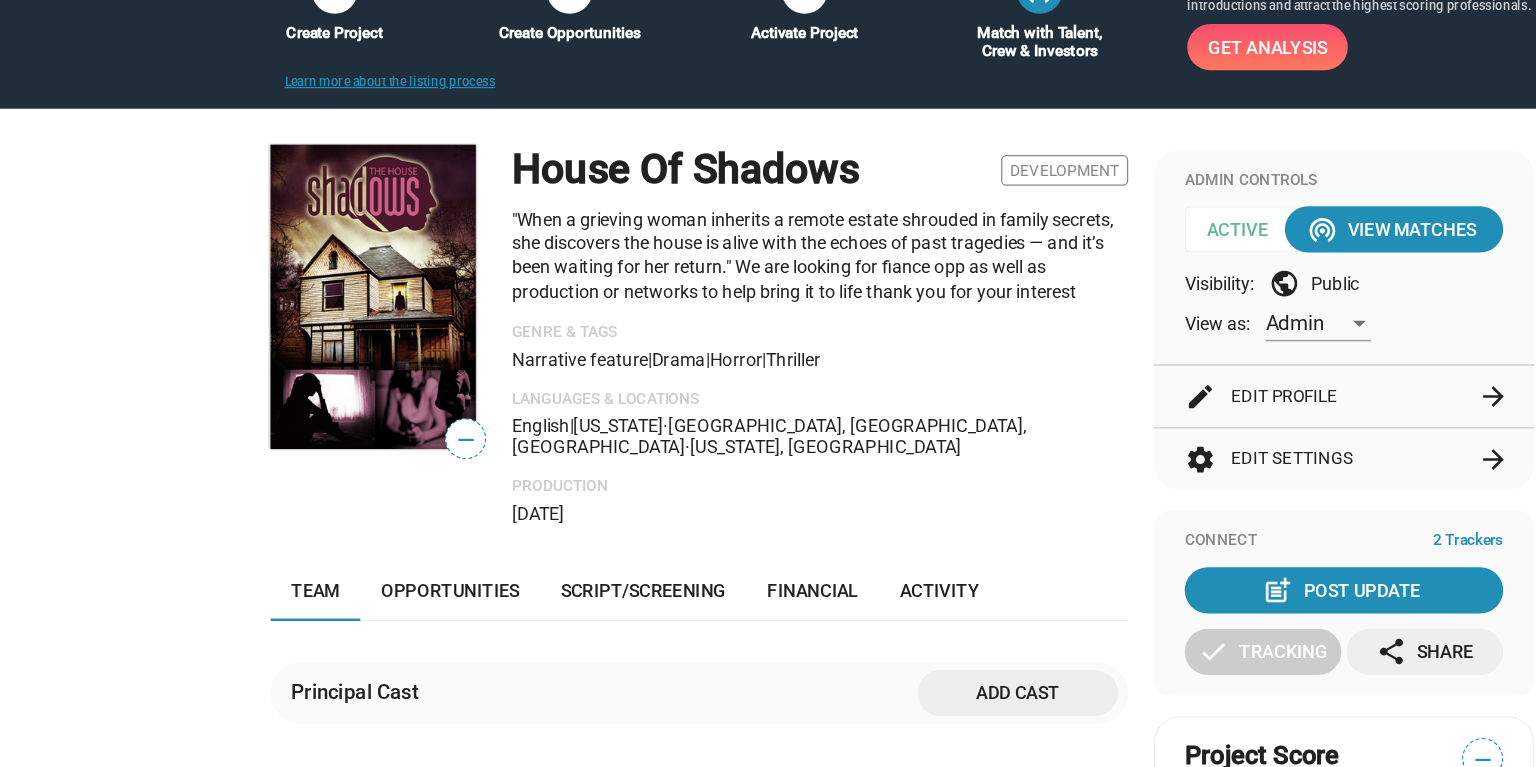 scroll, scrollTop: 0, scrollLeft: 0, axis: both 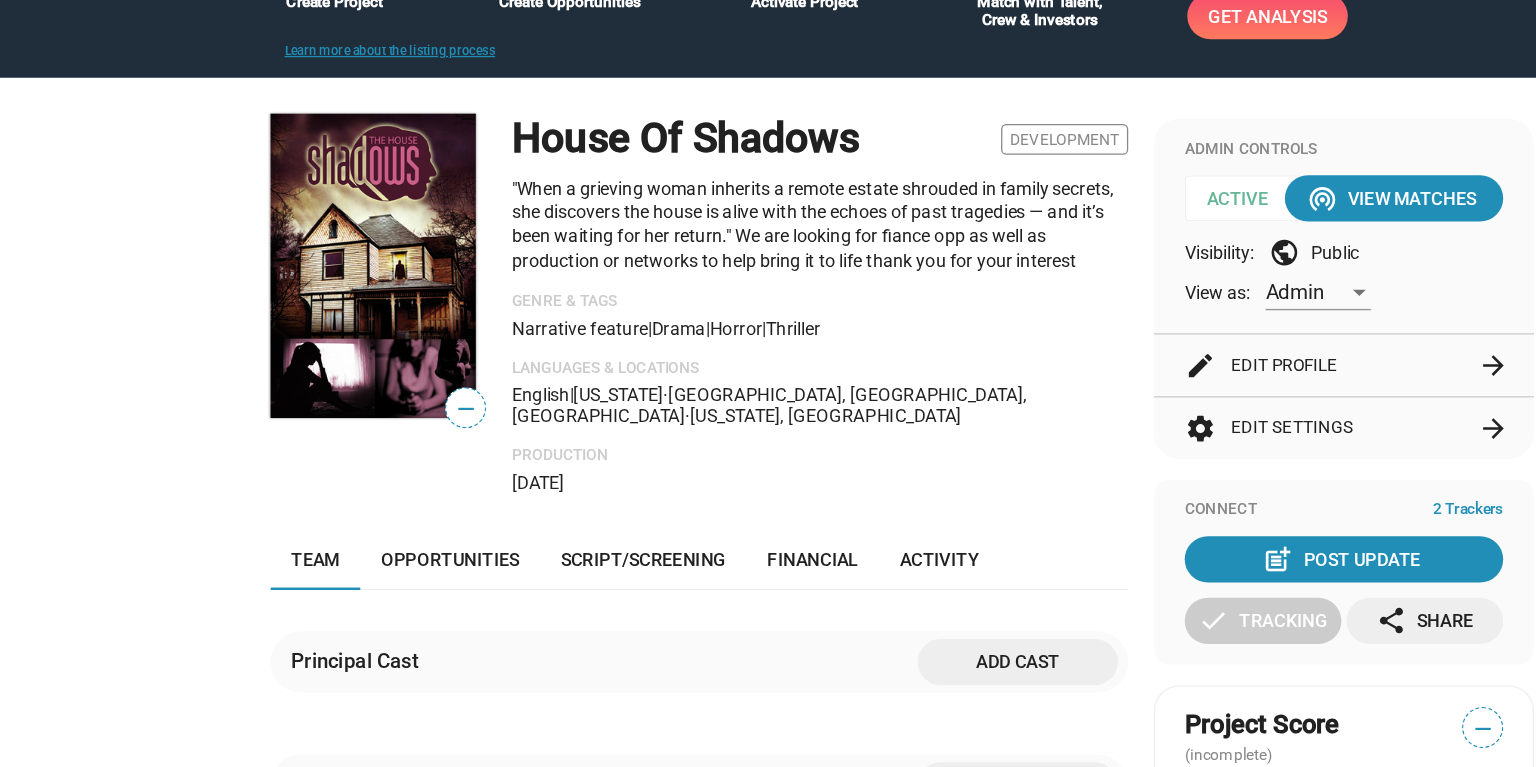 click on "House Of Shadows  Development "When a grieving woman inherits a remote estate shrouded in family secrets, she discovers the house is alive with the echoes of past tragedies — and it’s been waiting for her return." We are looking for fiance opp as well as production or networks to help bring it to life thank you for your interest Genre & Tags  Narrative feature   |  Drama  |  Horror  |  Thriller Languages & Locations English  |  [US_STATE]  ·  [GEOGRAPHIC_DATA], [GEOGRAPHIC_DATA], [GEOGRAPHIC_DATA]  ·  [US_STATE], [GEOGRAPHIC_DATA] Production [DATE]" 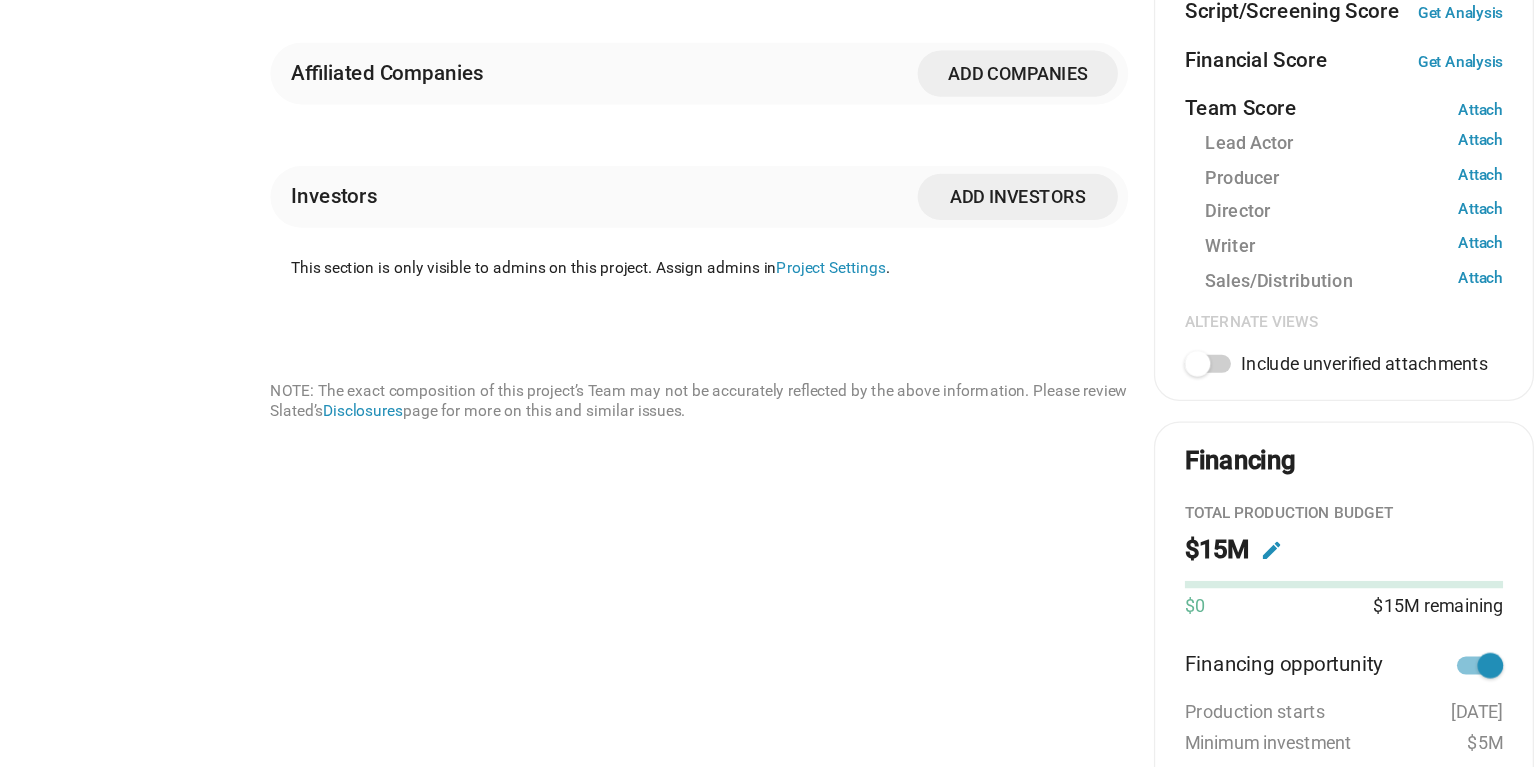 scroll, scrollTop: 672, scrollLeft: 0, axis: vertical 